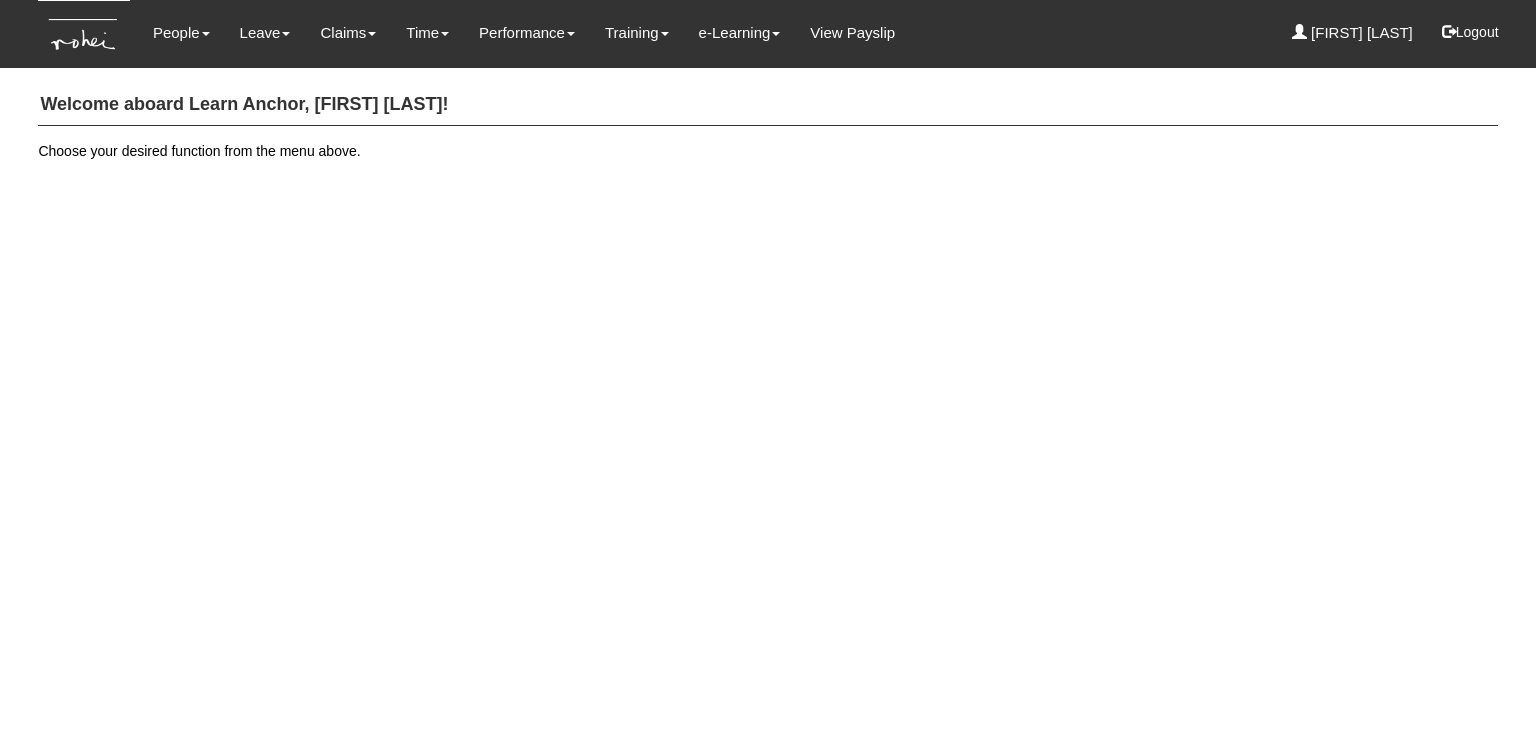 scroll, scrollTop: 0, scrollLeft: 0, axis: both 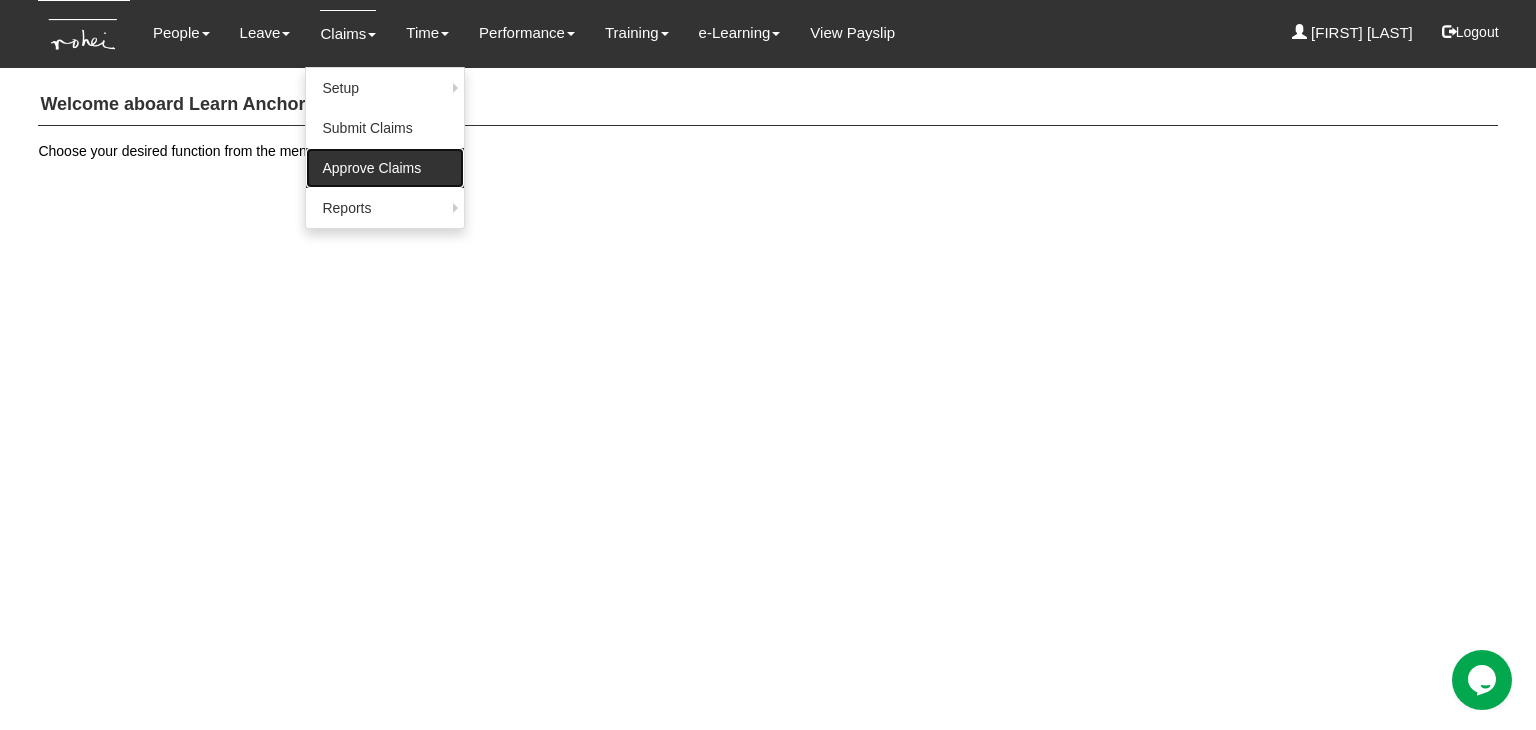 click on "Approve Claims" at bounding box center [385, 168] 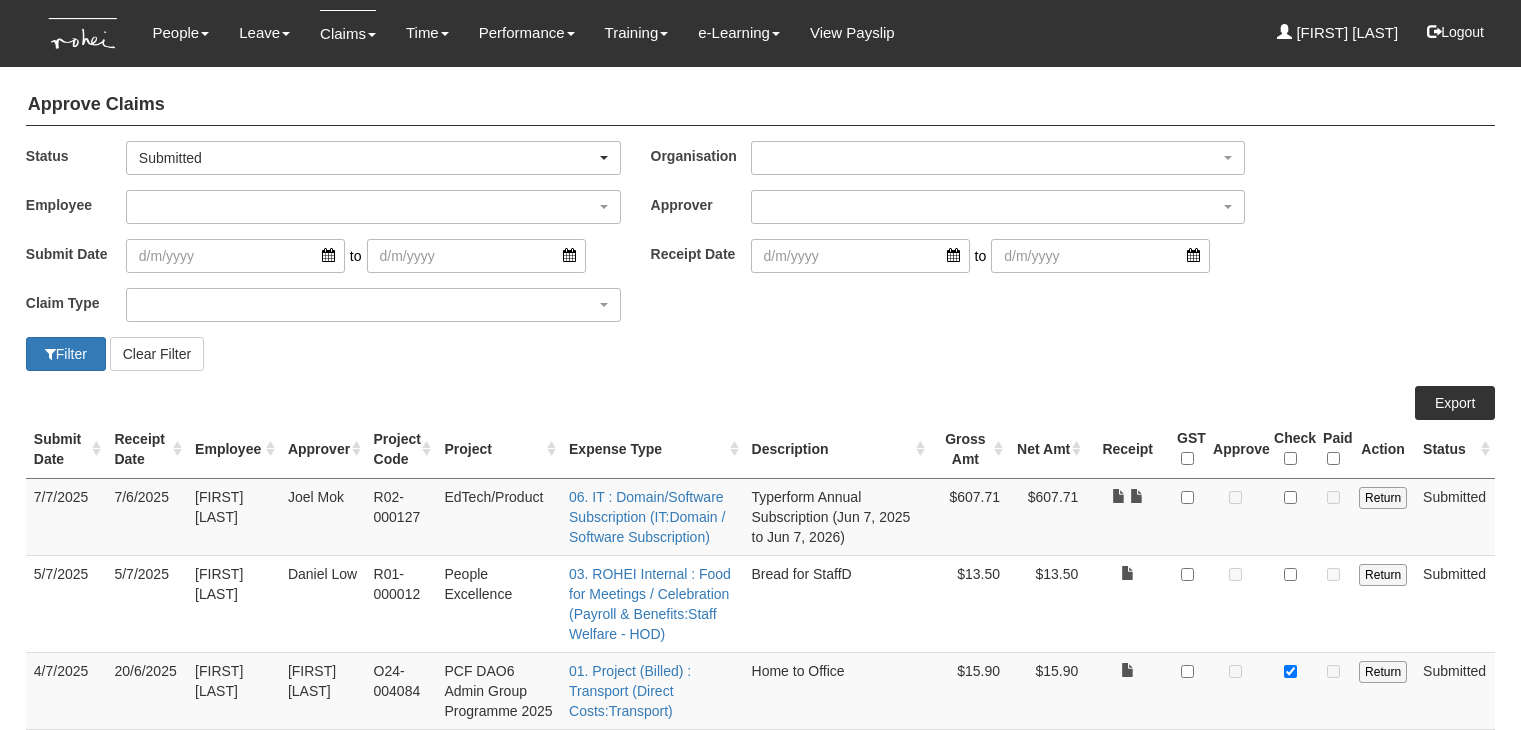 scroll, scrollTop: 0, scrollLeft: 0, axis: both 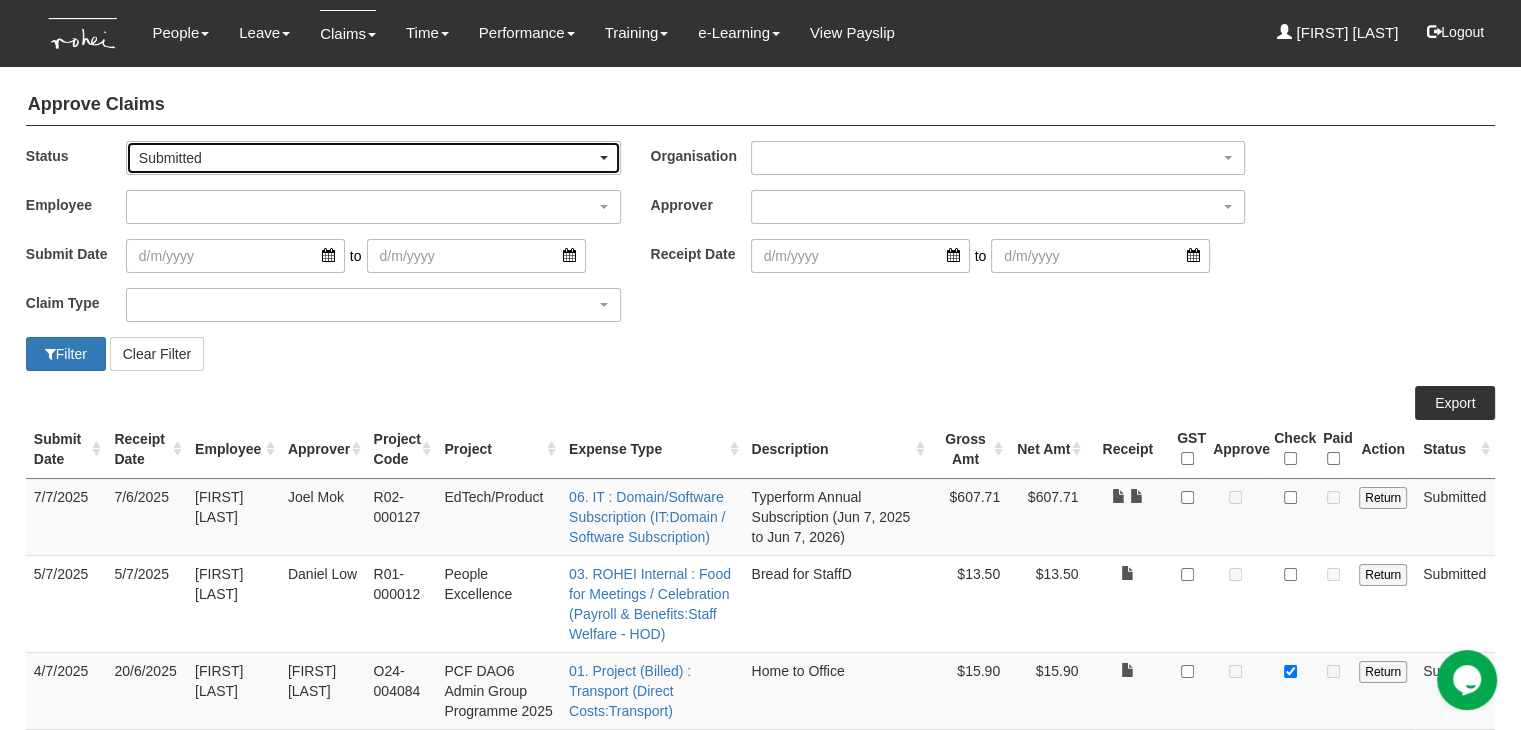 click on "Submitted" at bounding box center (367, 158) 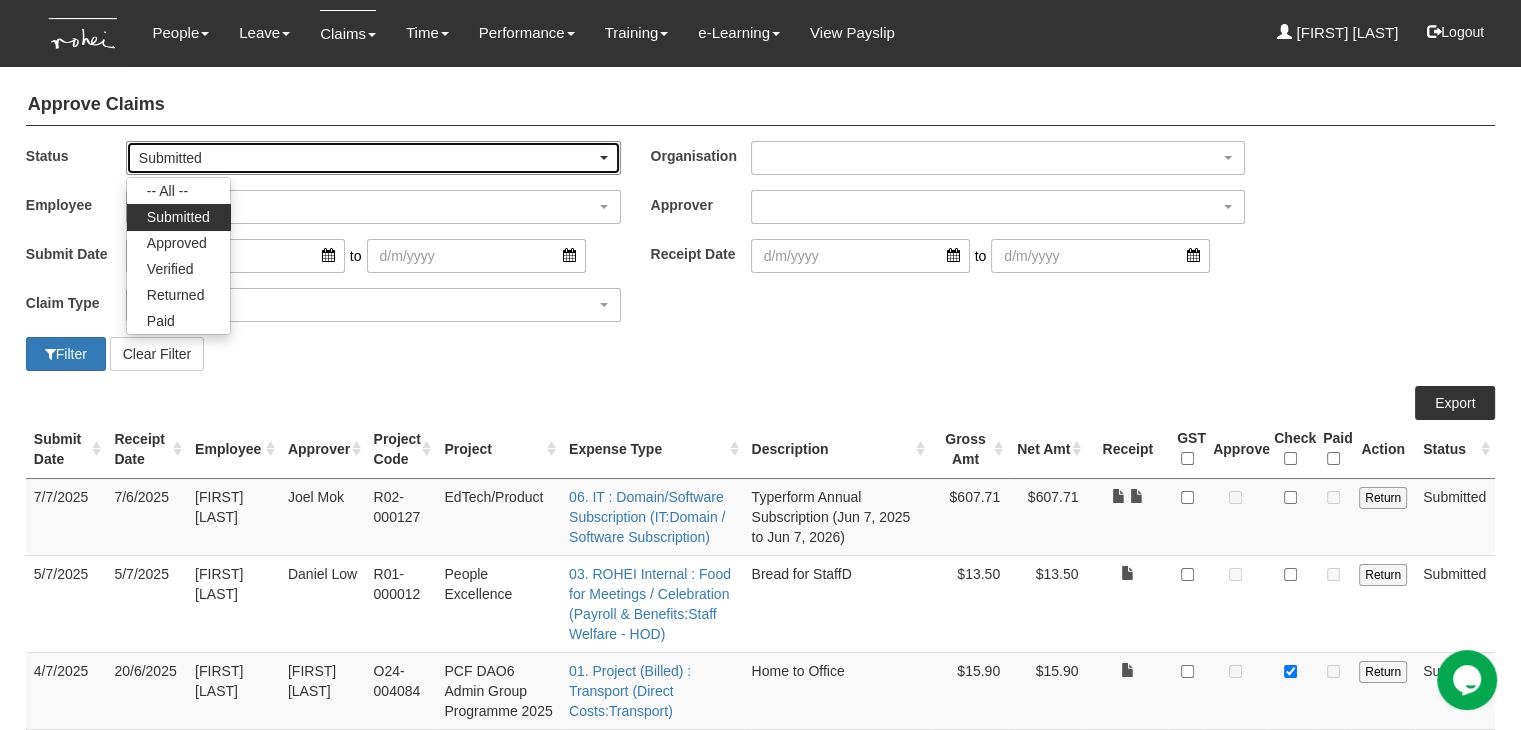click at bounding box center [604, 158] 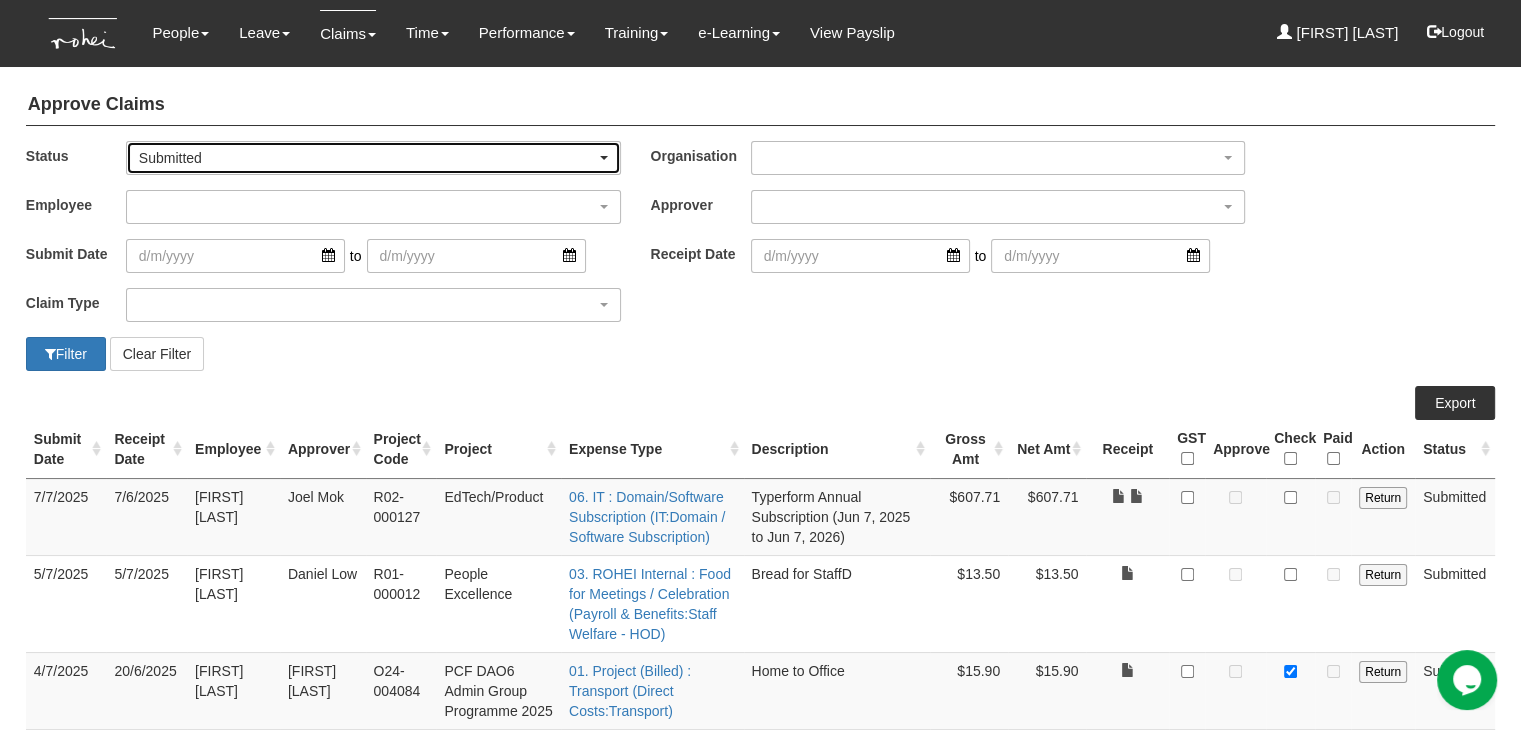click on "Submitted" at bounding box center [373, 158] 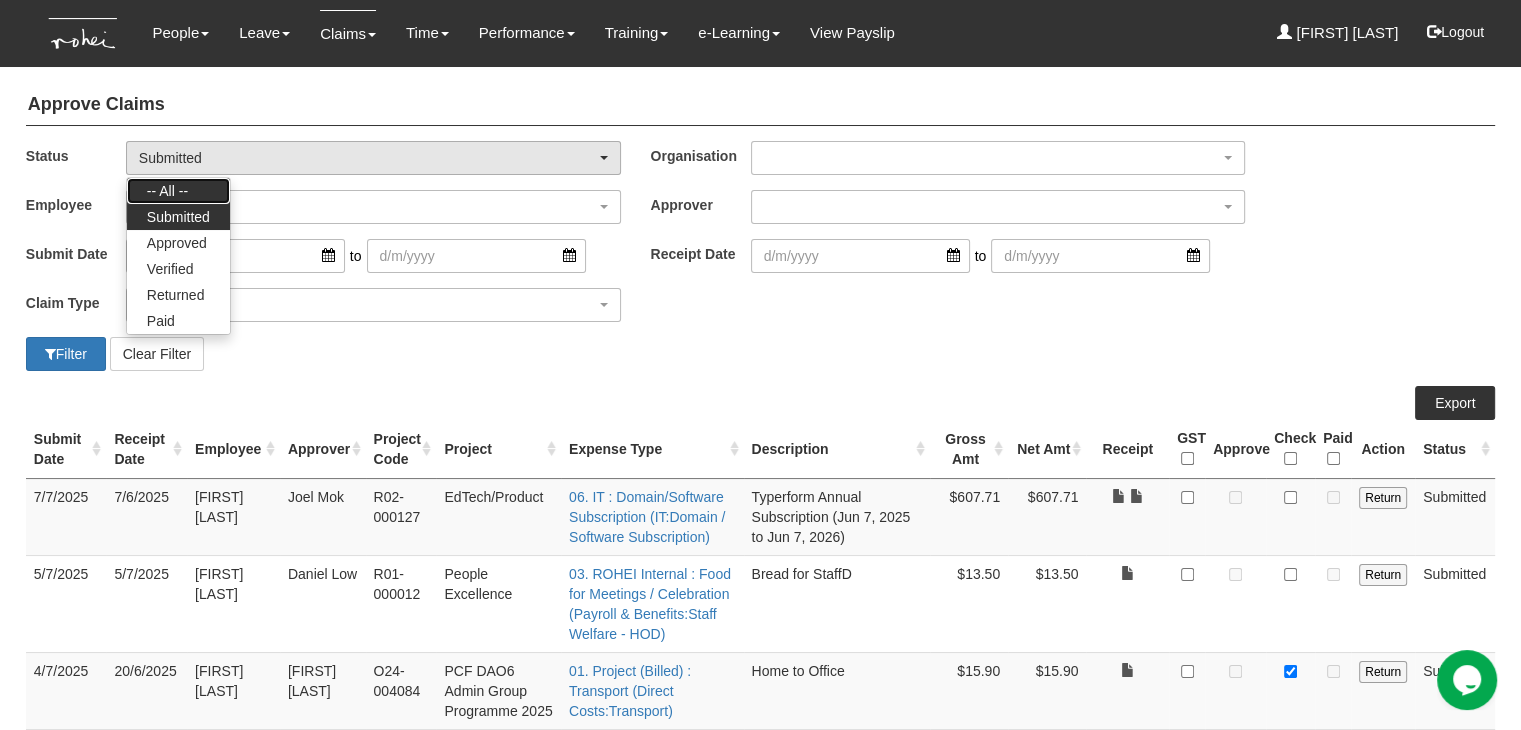 click on "-- All --" at bounding box center [167, 191] 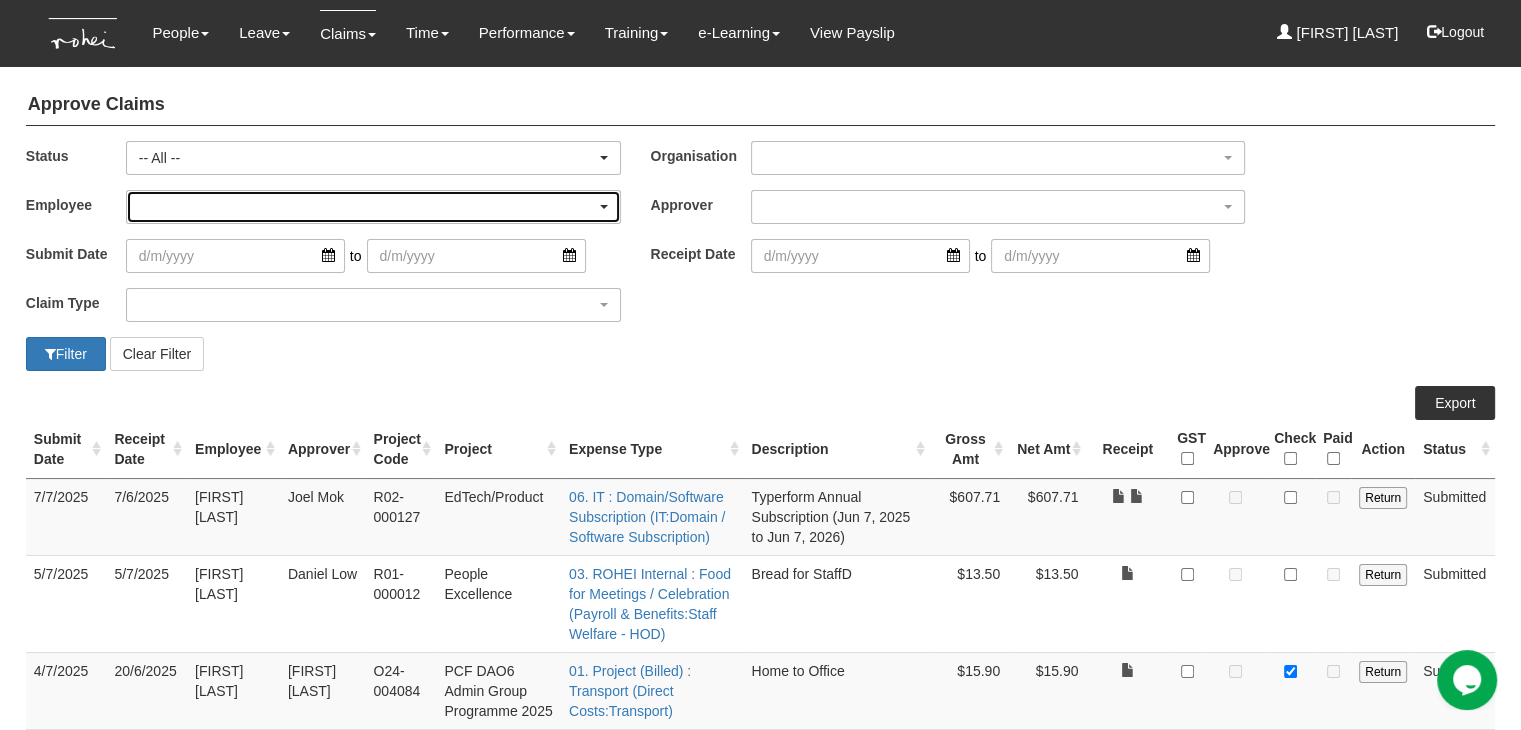 click at bounding box center [373, 207] 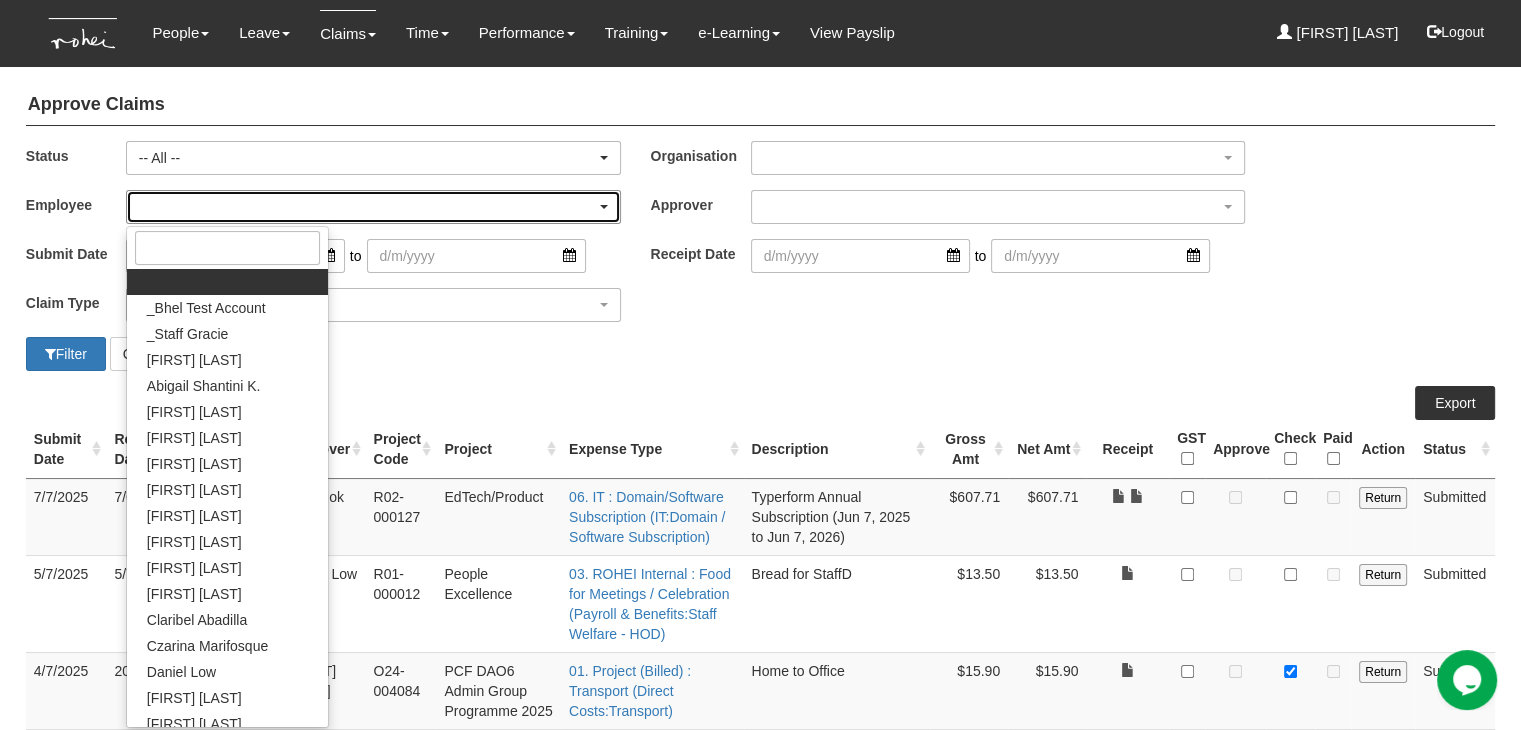 click at bounding box center [373, 207] 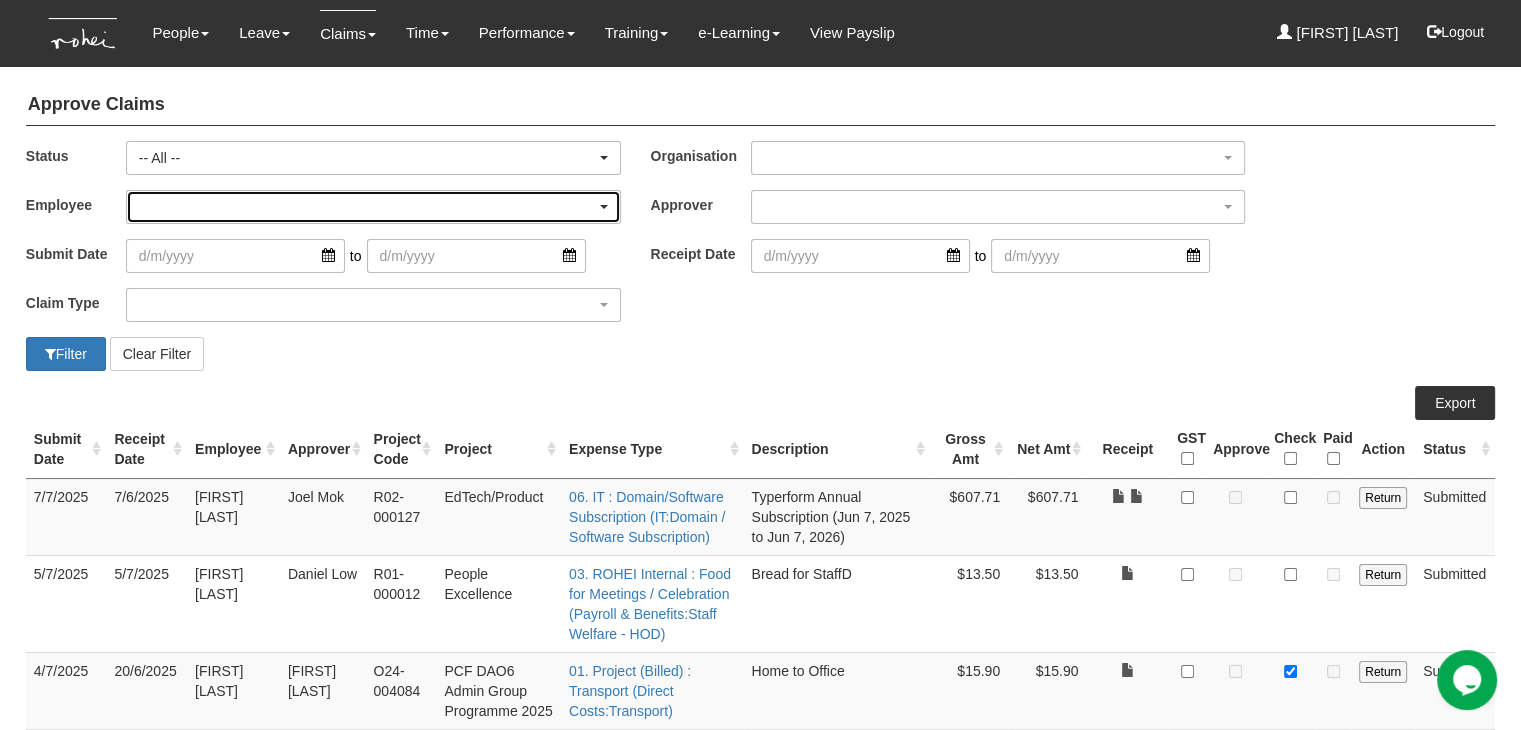 click at bounding box center (373, 207) 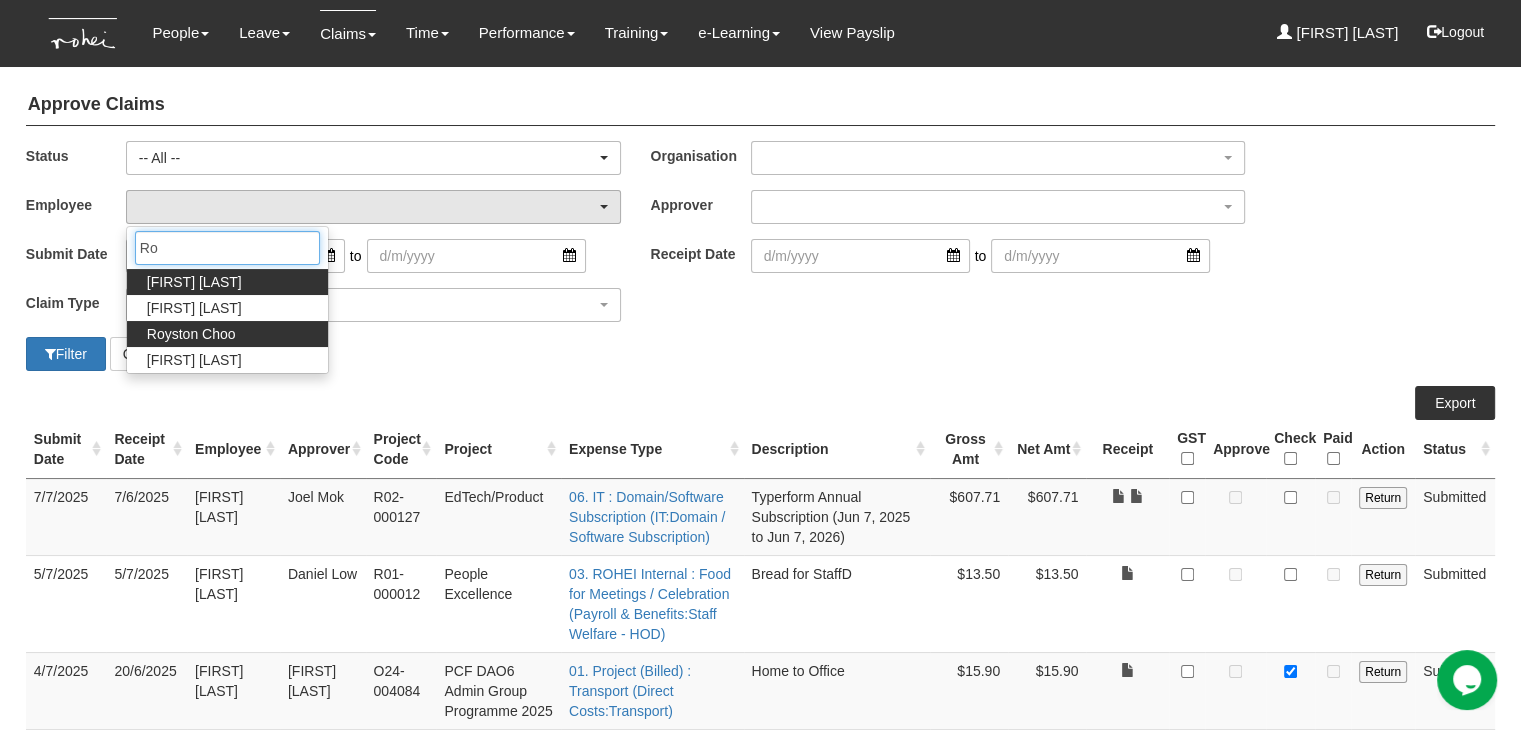 type on "Ro" 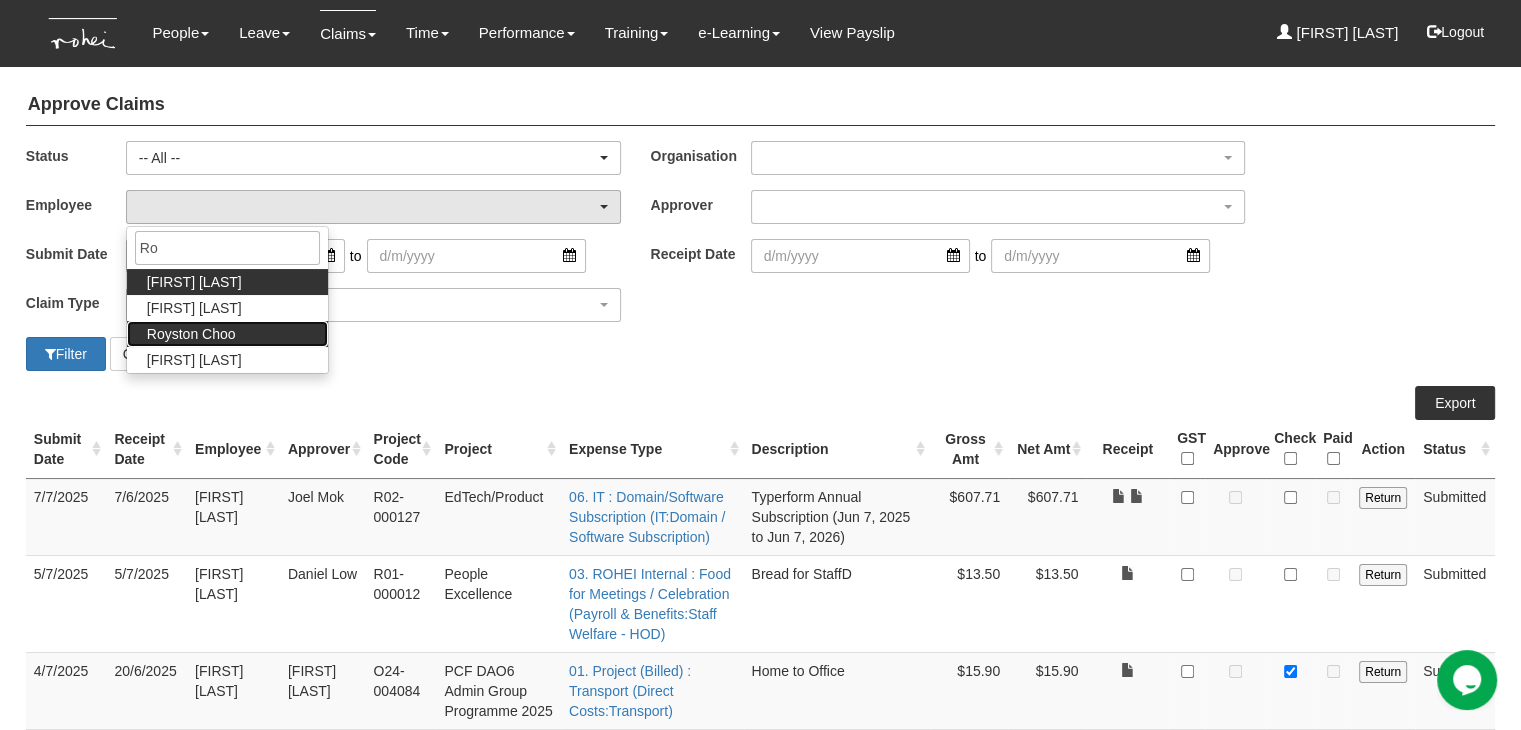 click on "Royston Choo" at bounding box center [194, 282] 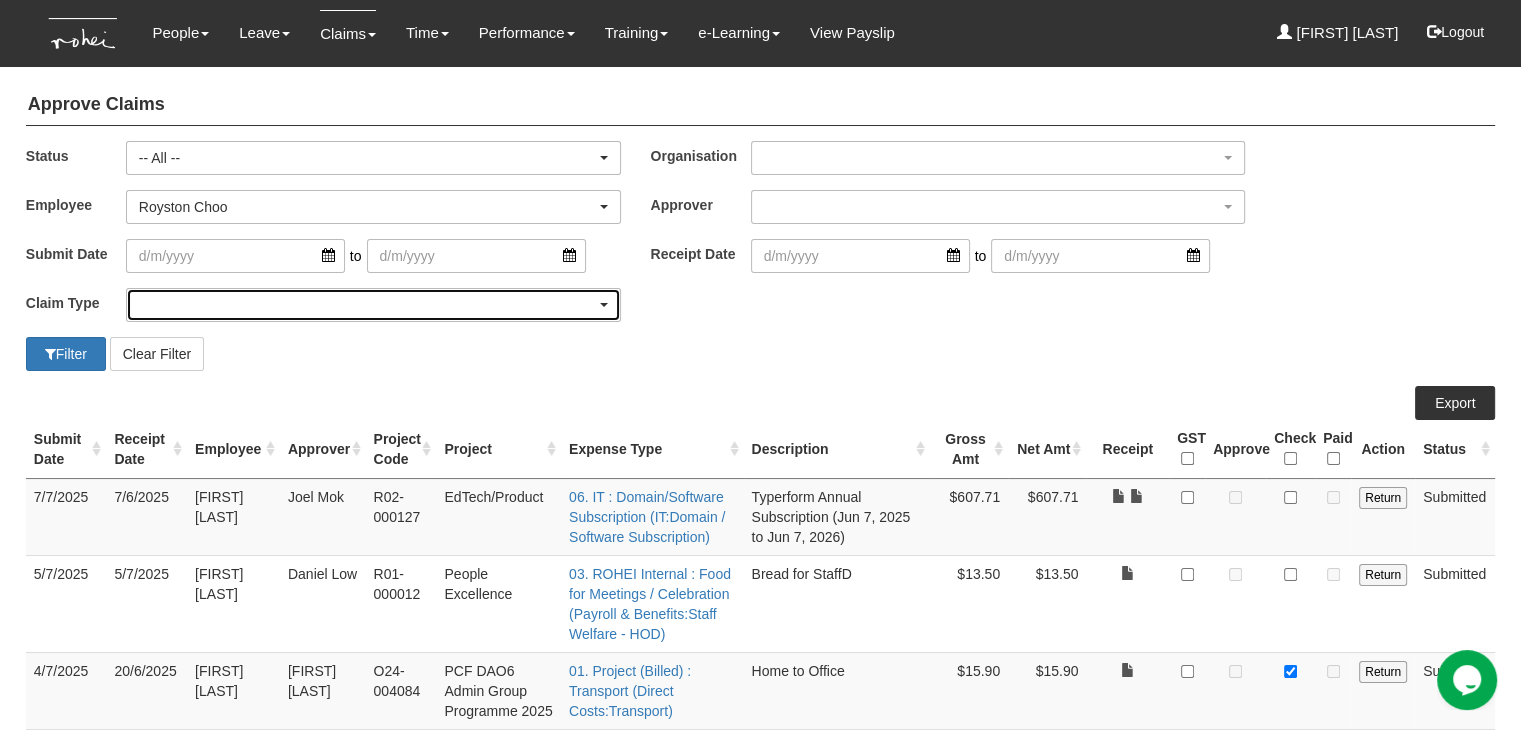 click at bounding box center (373, 305) 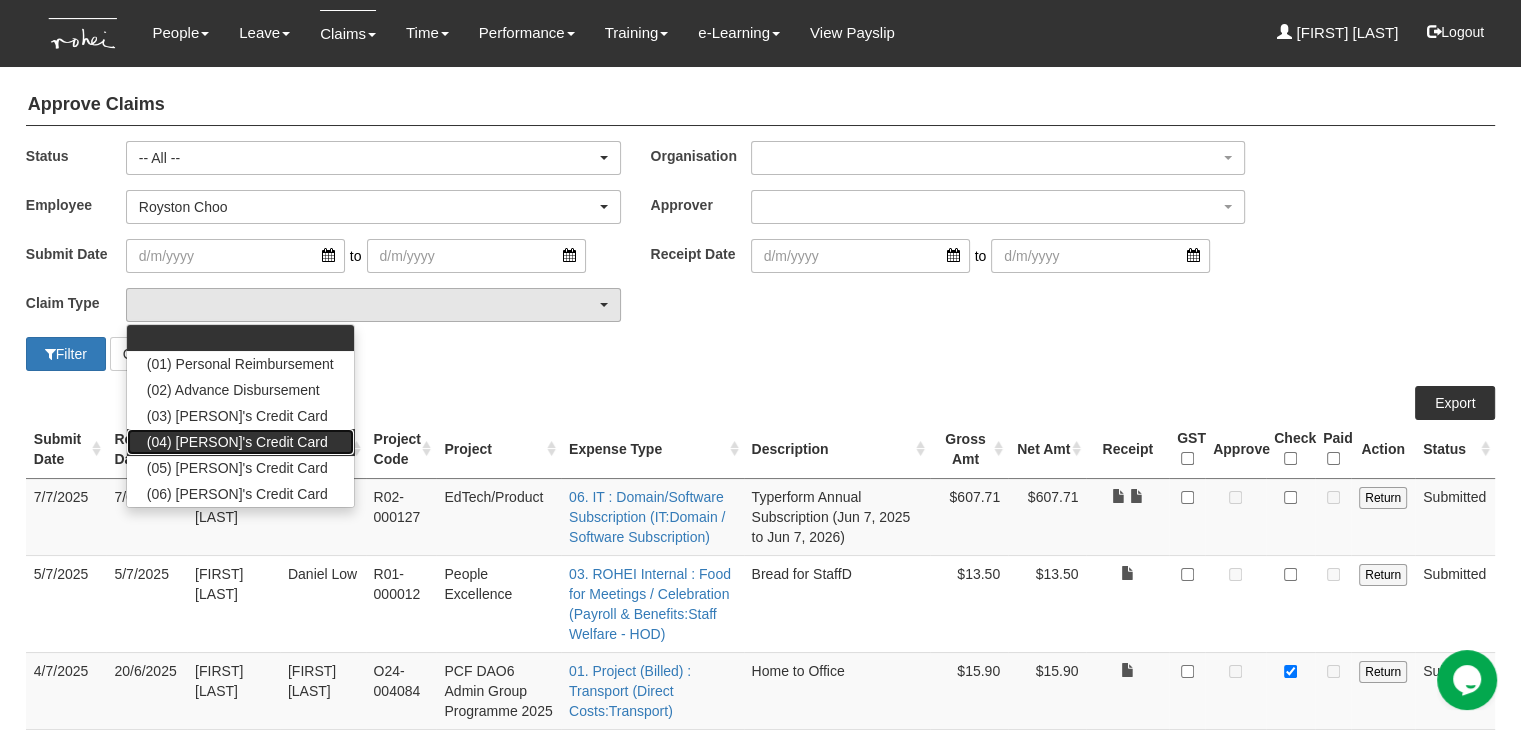 click on "(04) [PERSON]'s Credit Card" at bounding box center (147, 343) 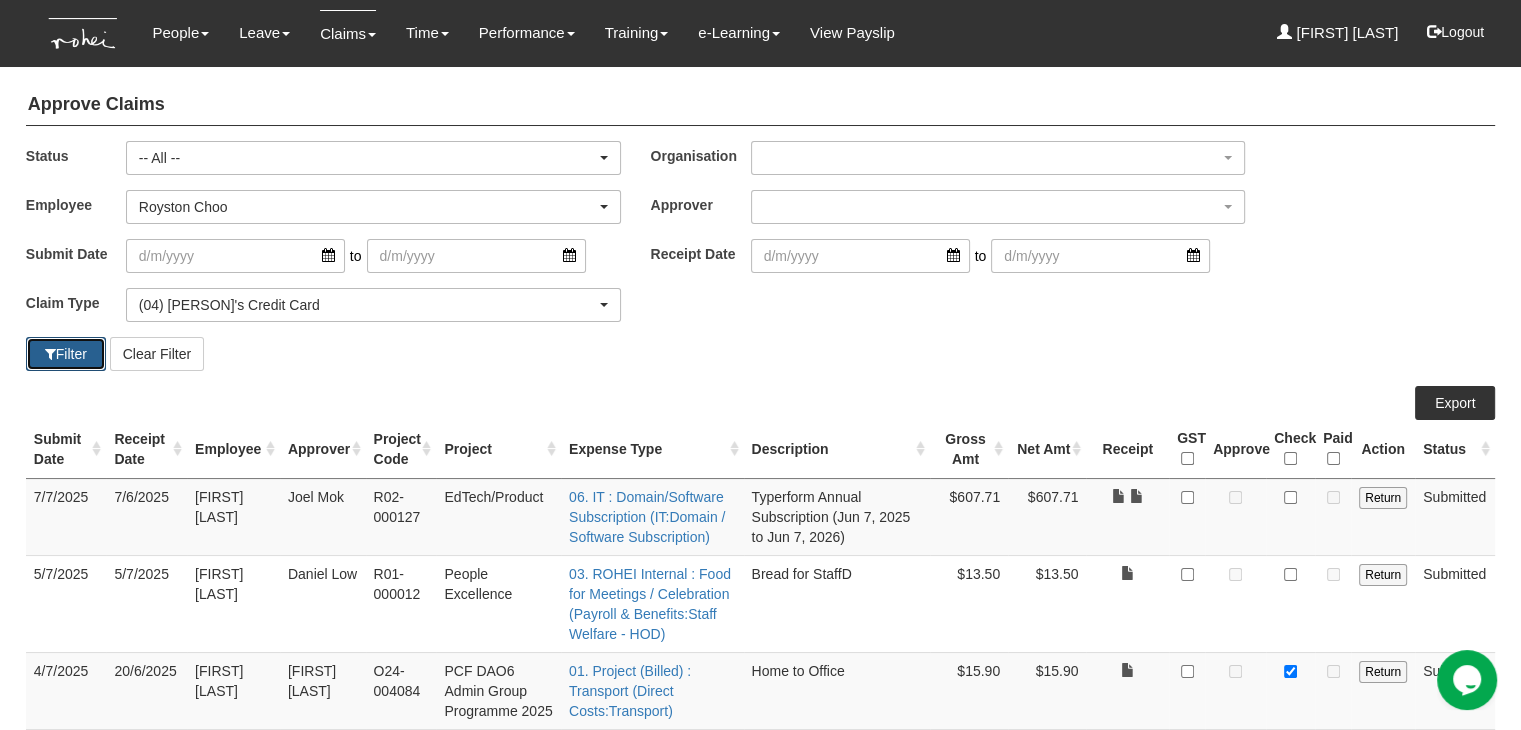 click on "Filter" at bounding box center (66, 354) 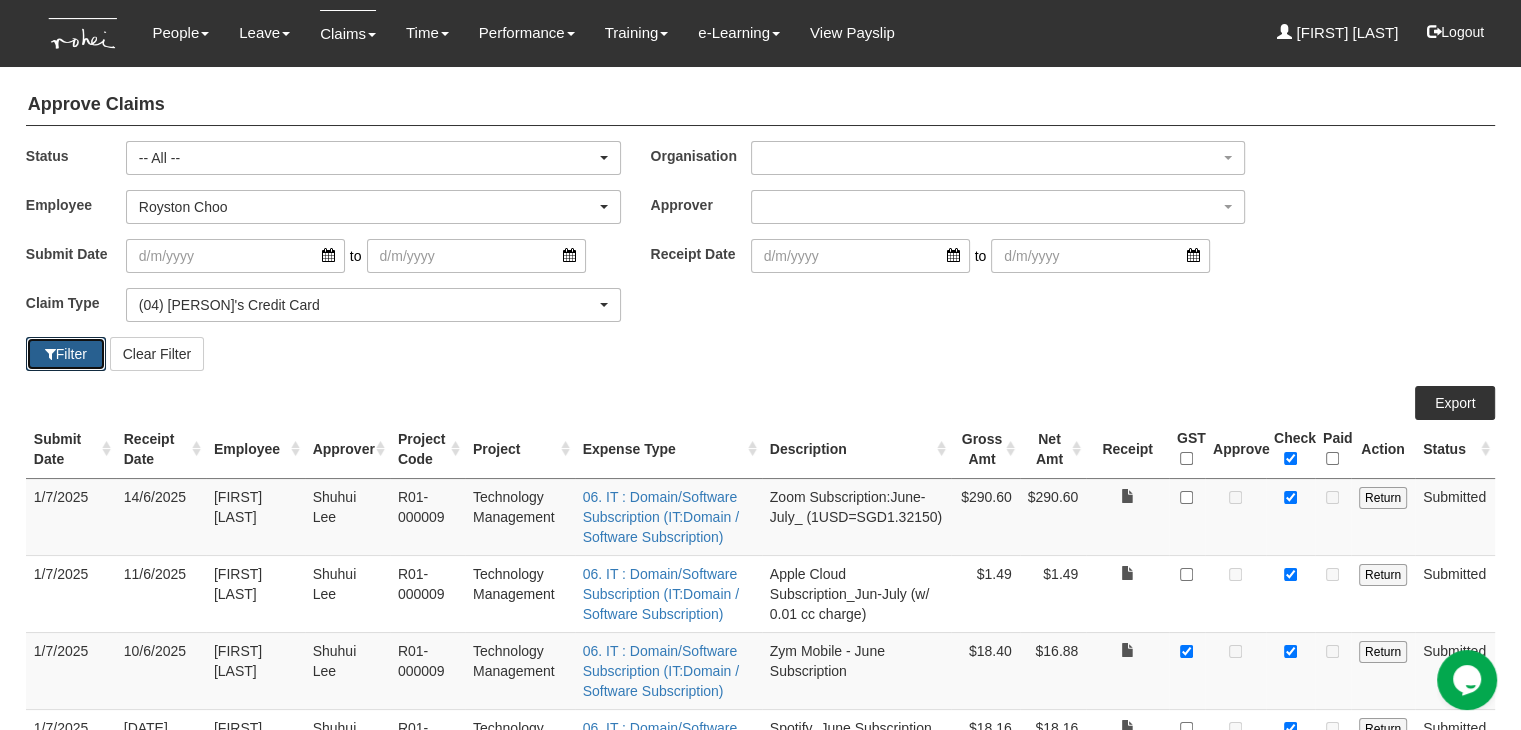 scroll, scrollTop: 100, scrollLeft: 0, axis: vertical 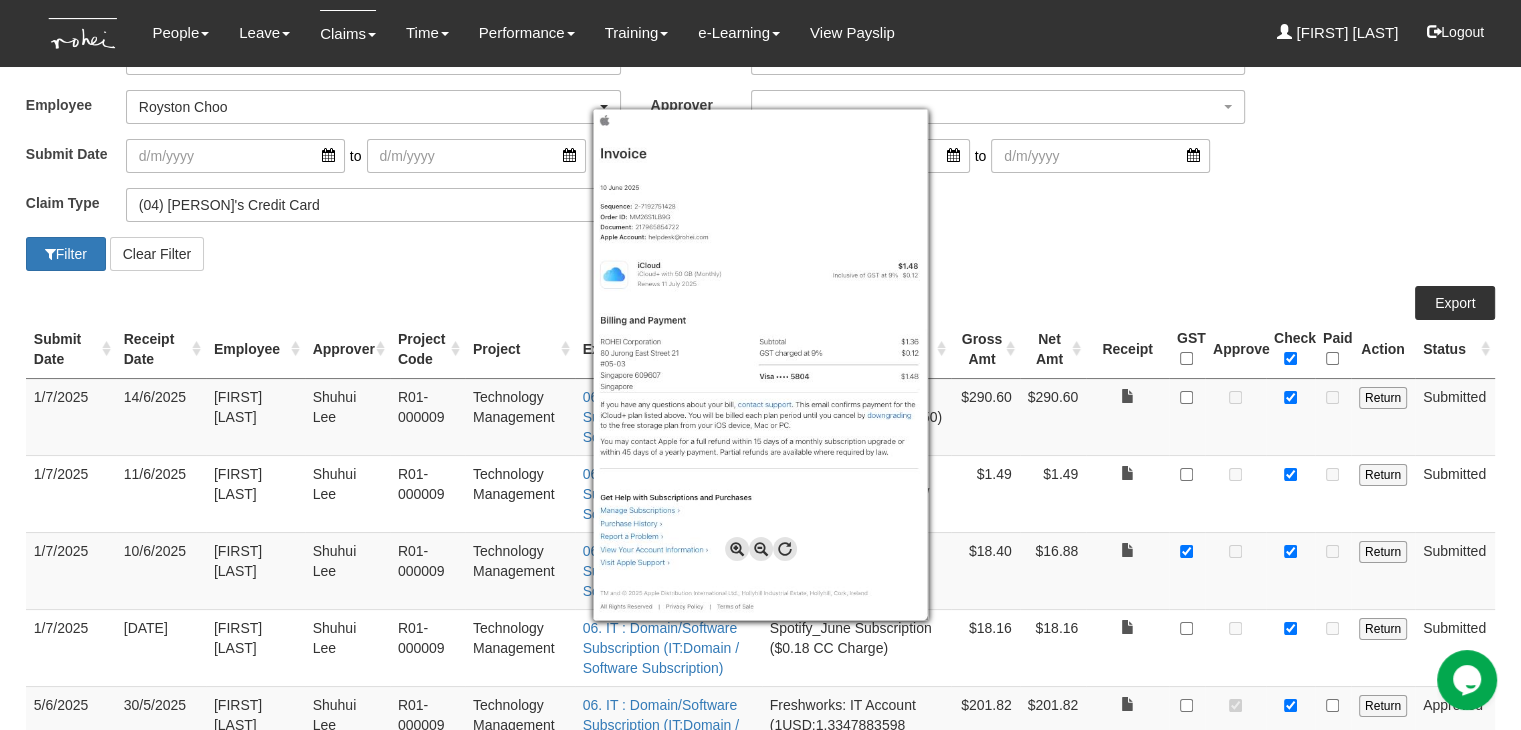 click at bounding box center (760, 365) 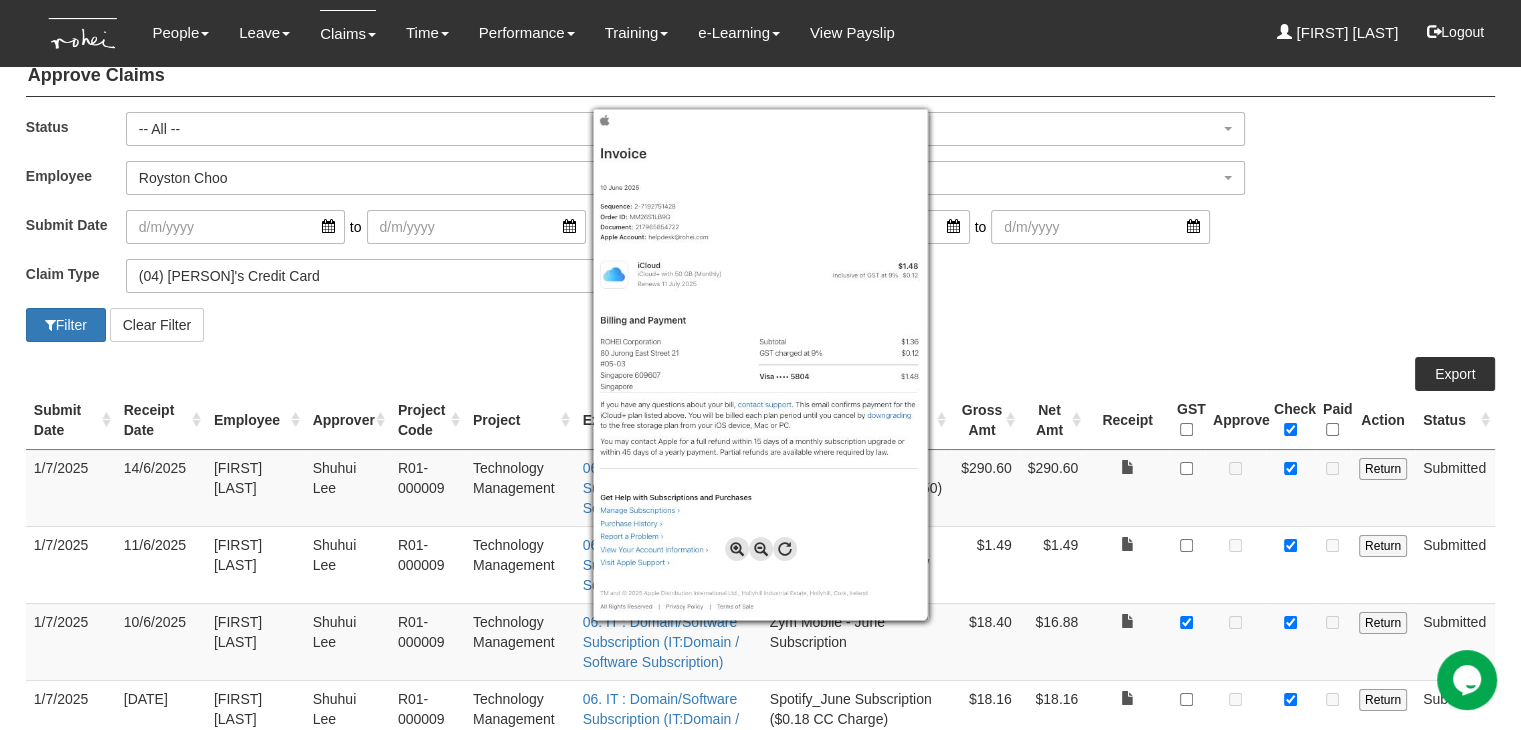 scroll, scrollTop: 0, scrollLeft: 0, axis: both 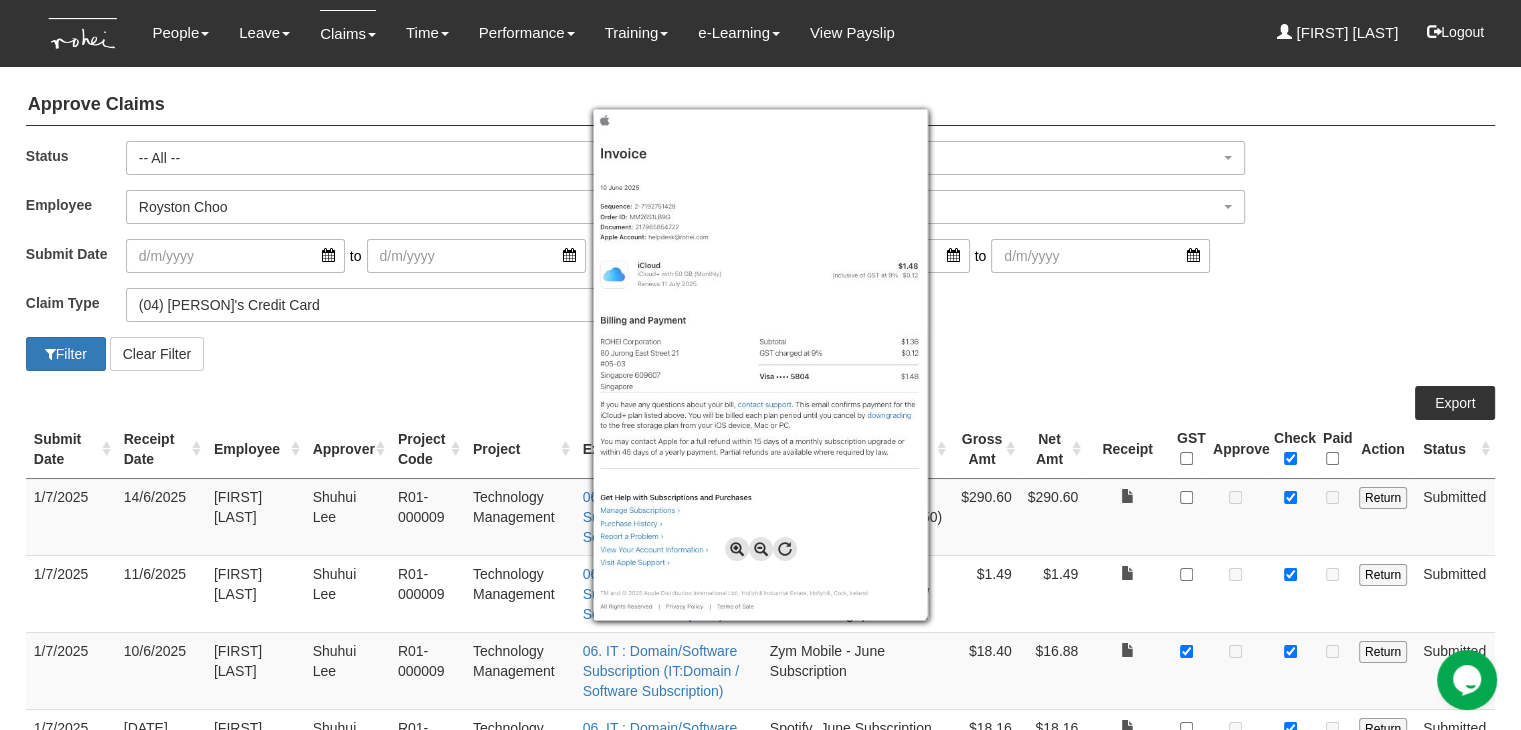 click at bounding box center (737, 549) 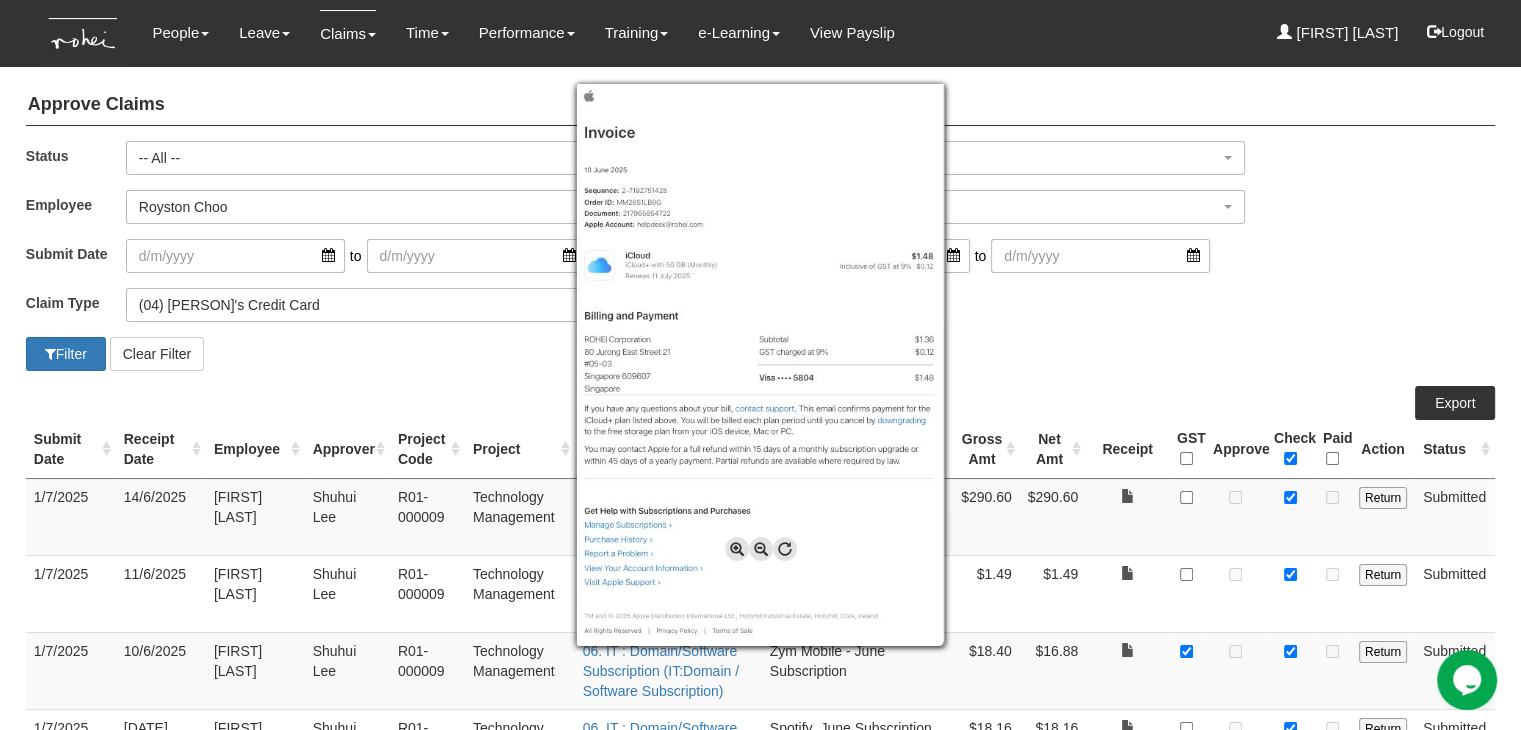 click at bounding box center (737, 549) 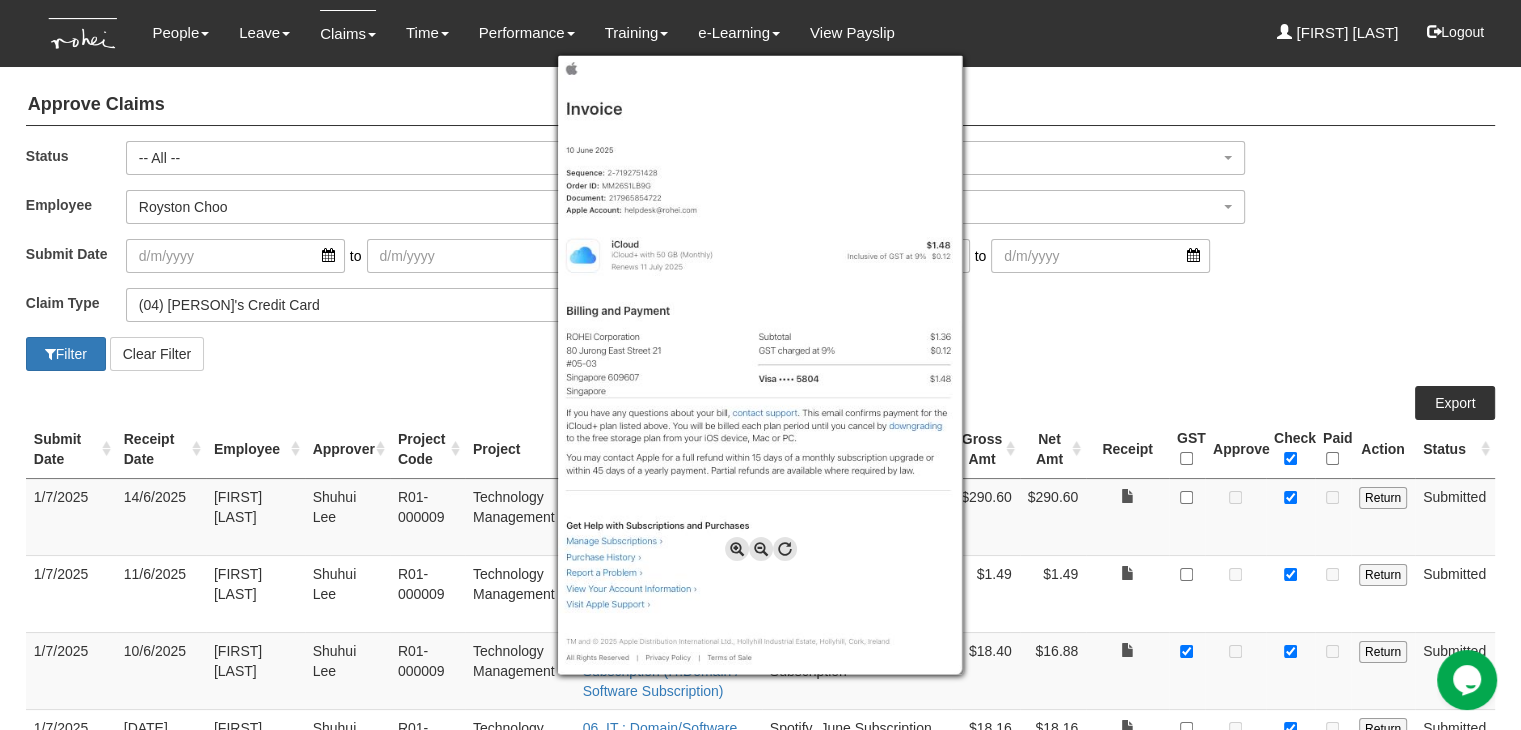 click at bounding box center (737, 549) 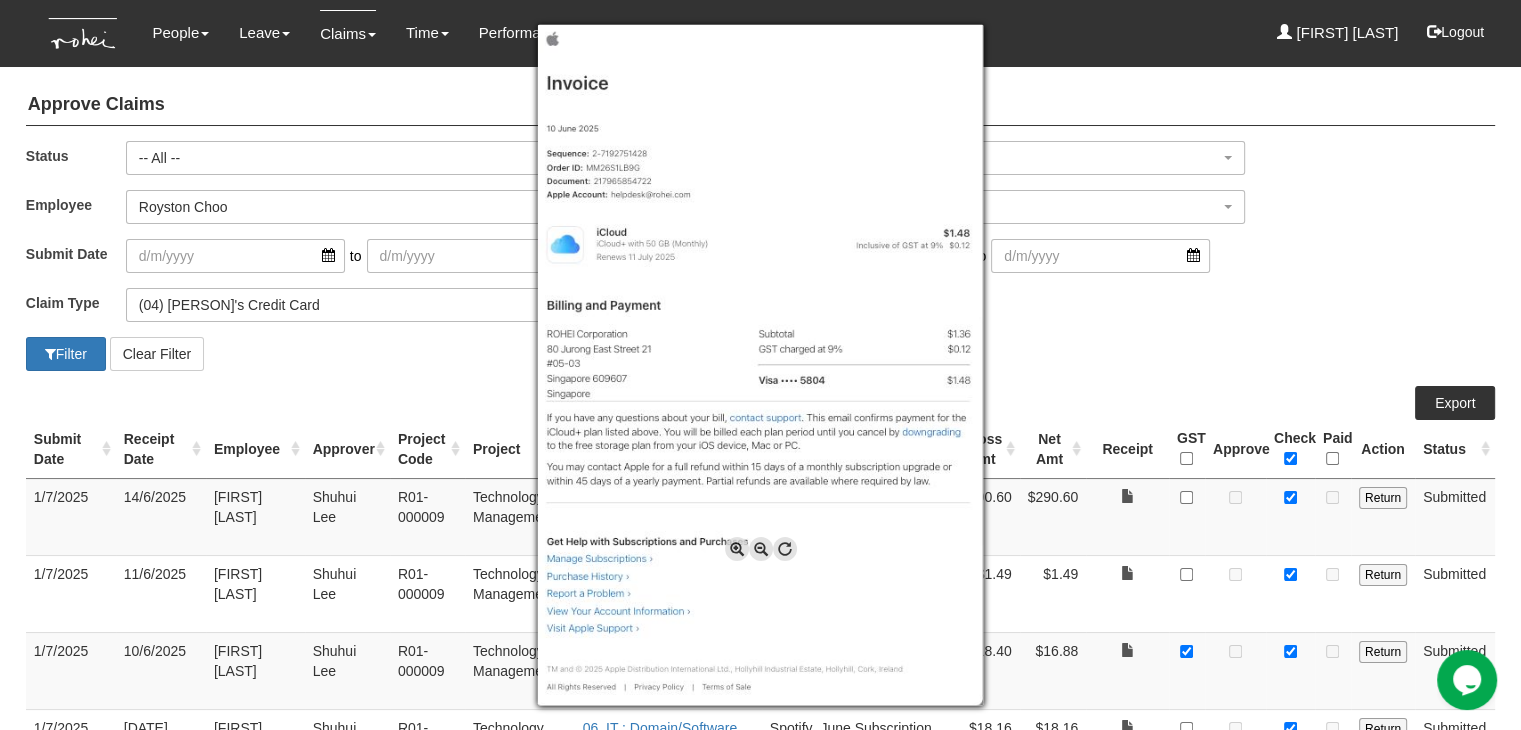 click at bounding box center (737, 549) 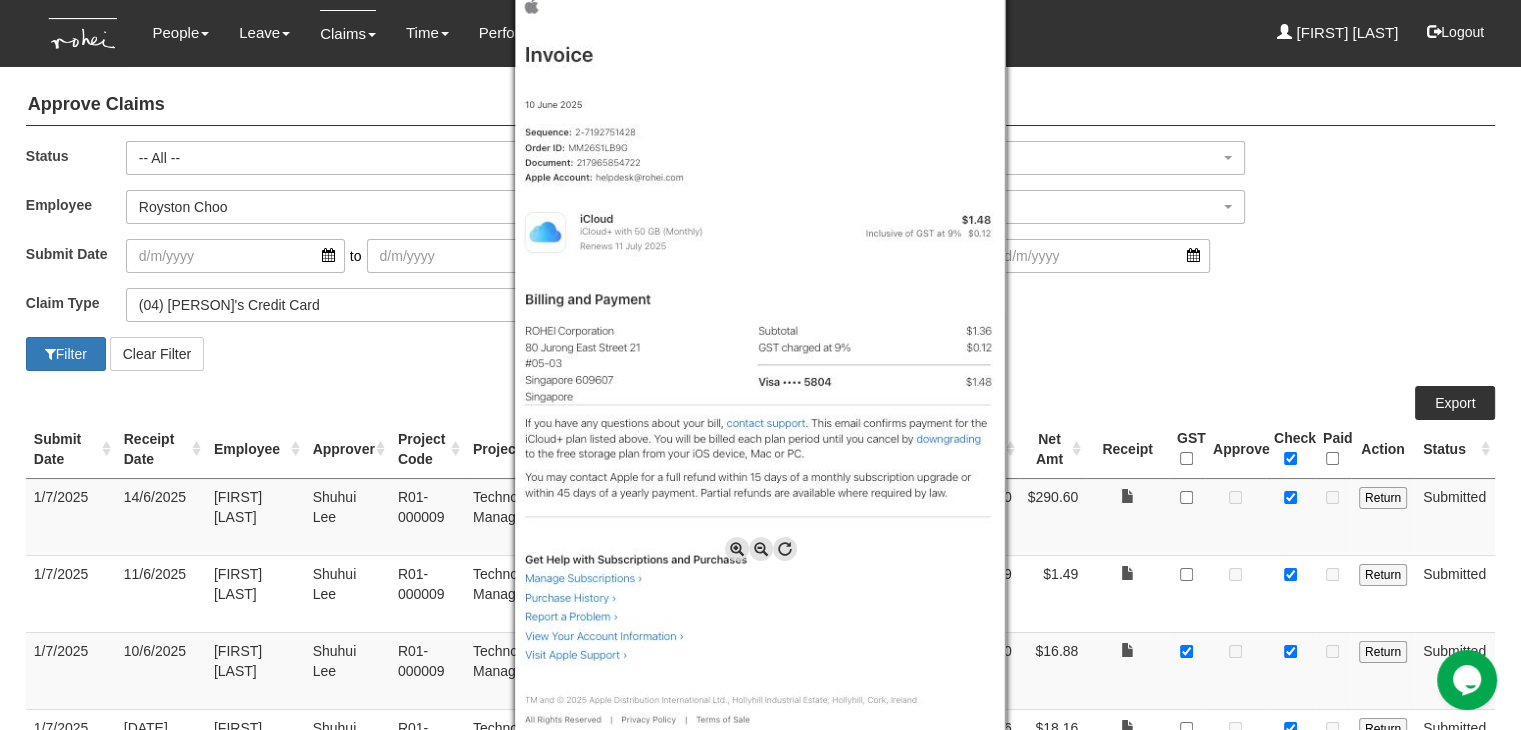 click at bounding box center (737, 549) 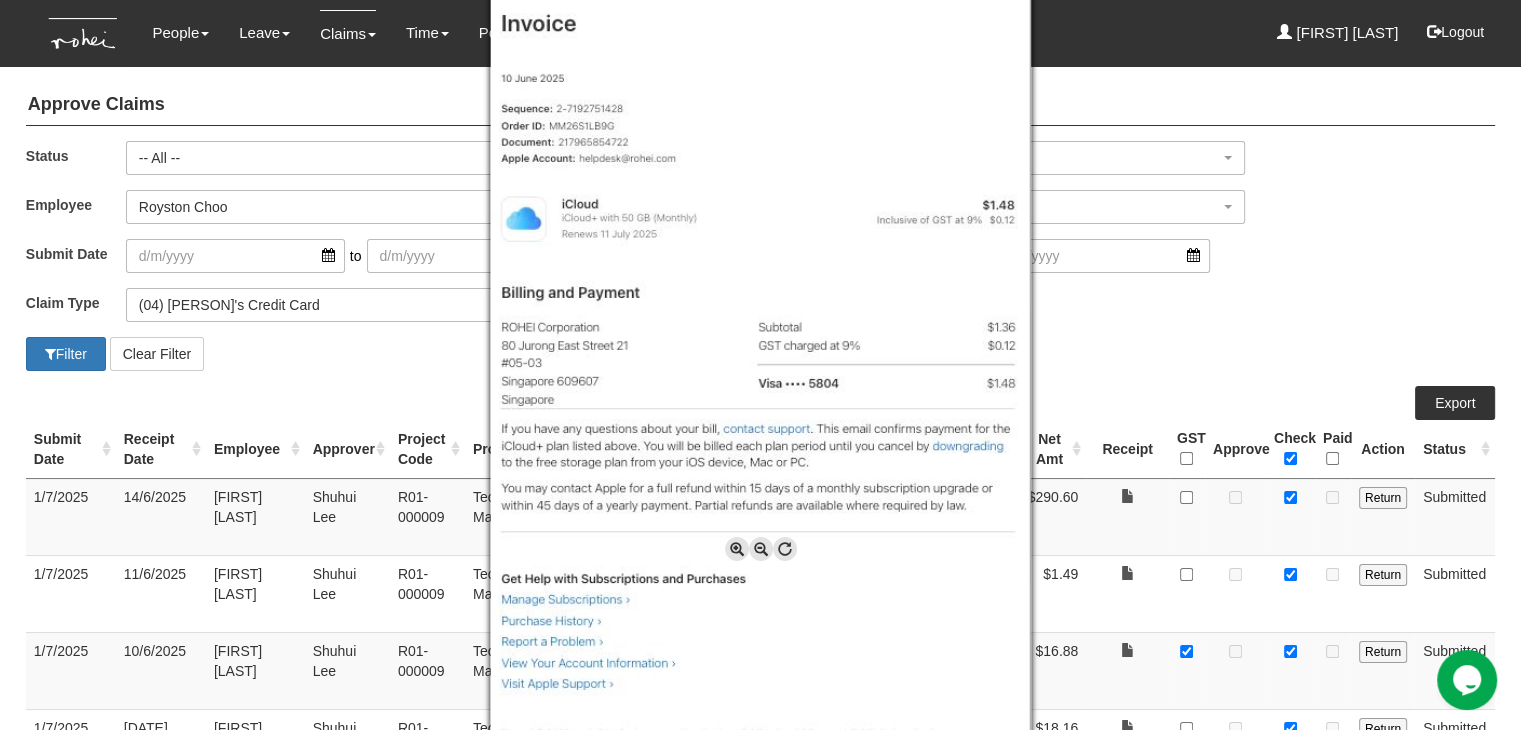 click at bounding box center [737, 549] 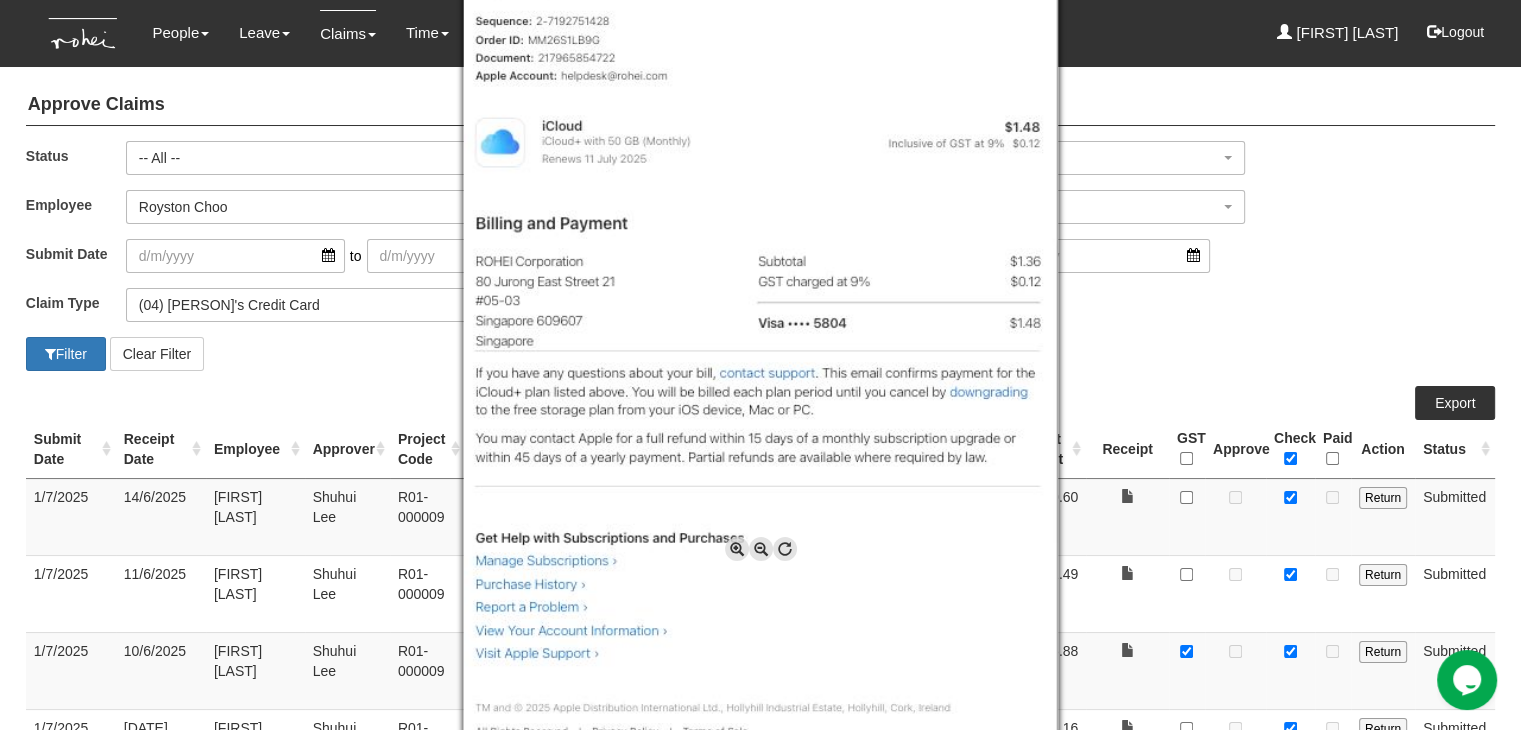 scroll, scrollTop: 88, scrollLeft: 0, axis: vertical 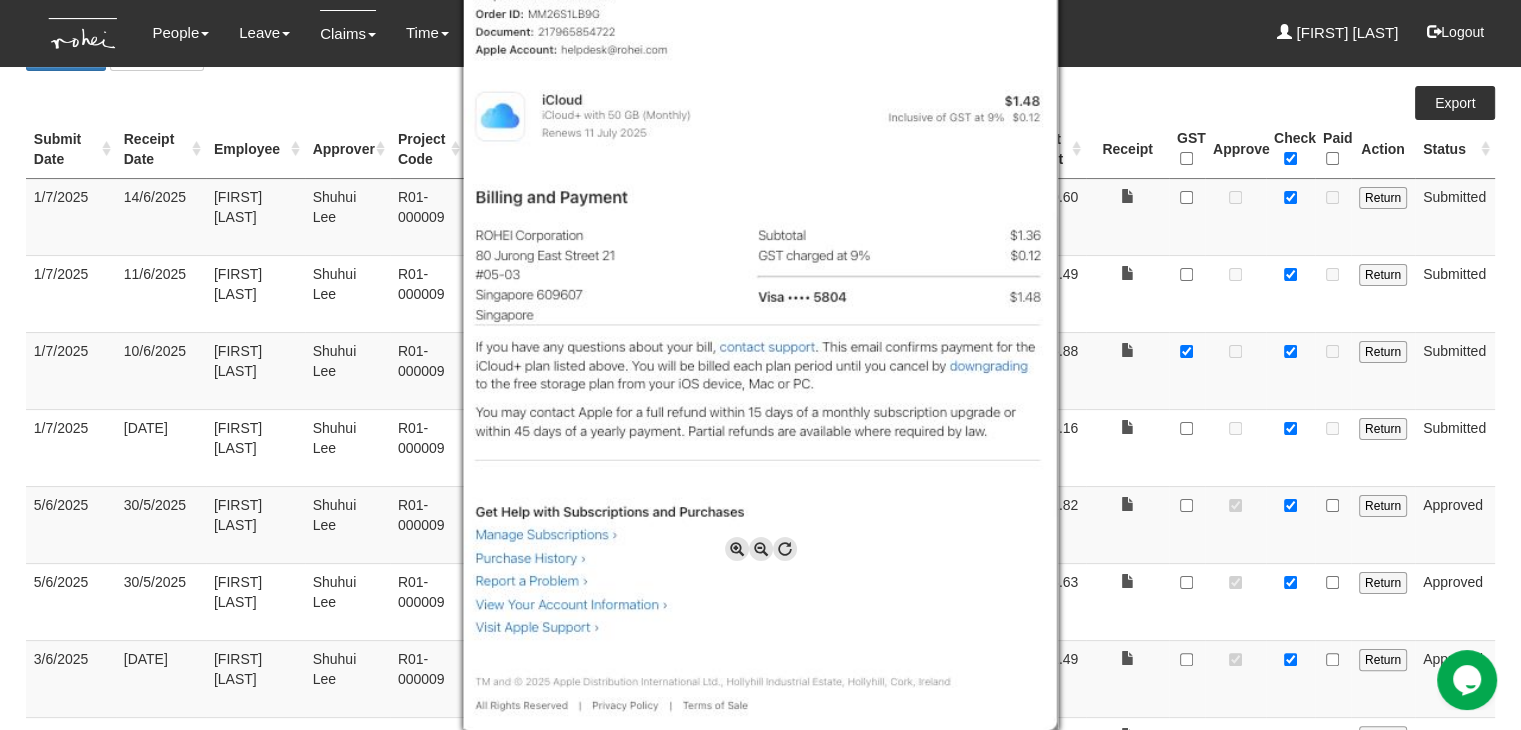 click at bounding box center (760, 276) 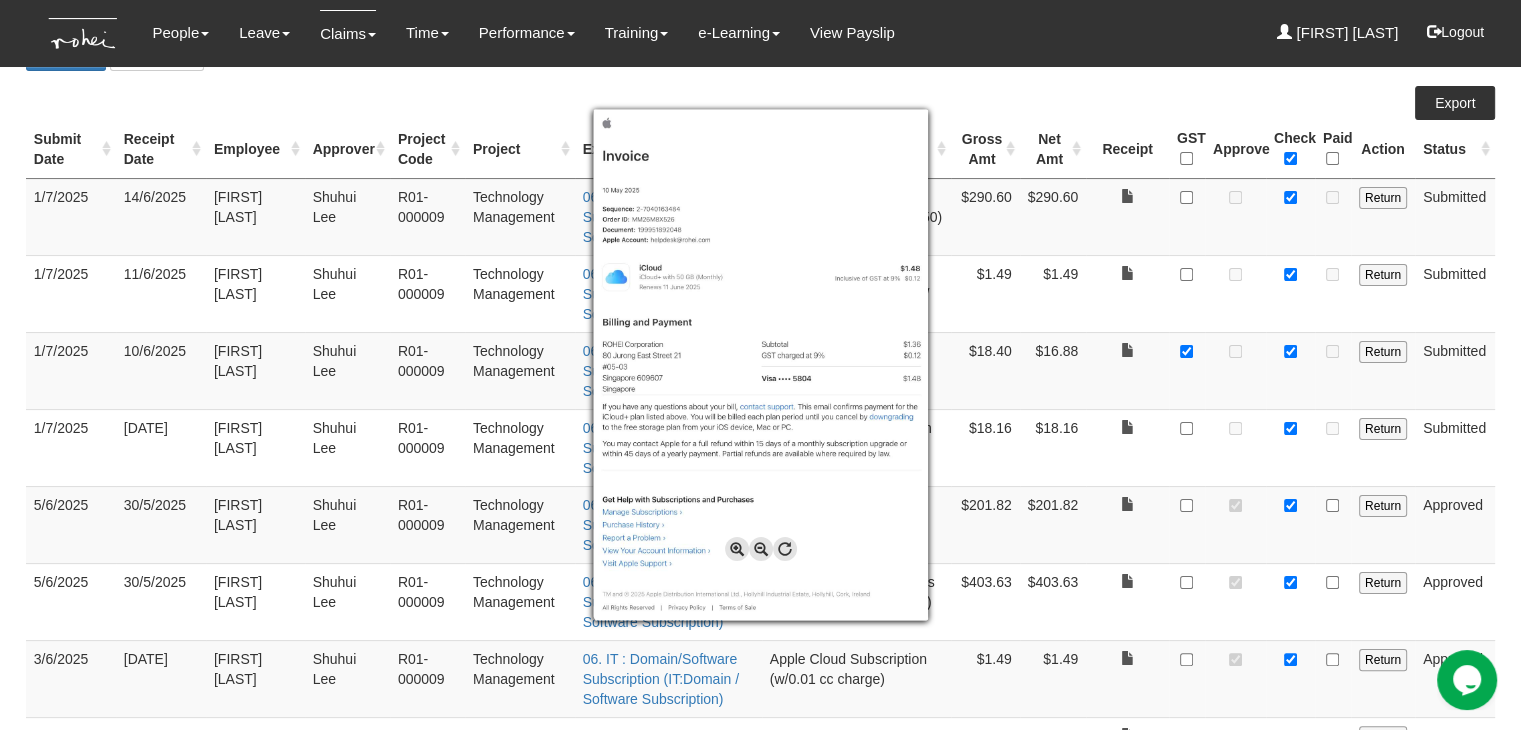 click at bounding box center (760, 365) 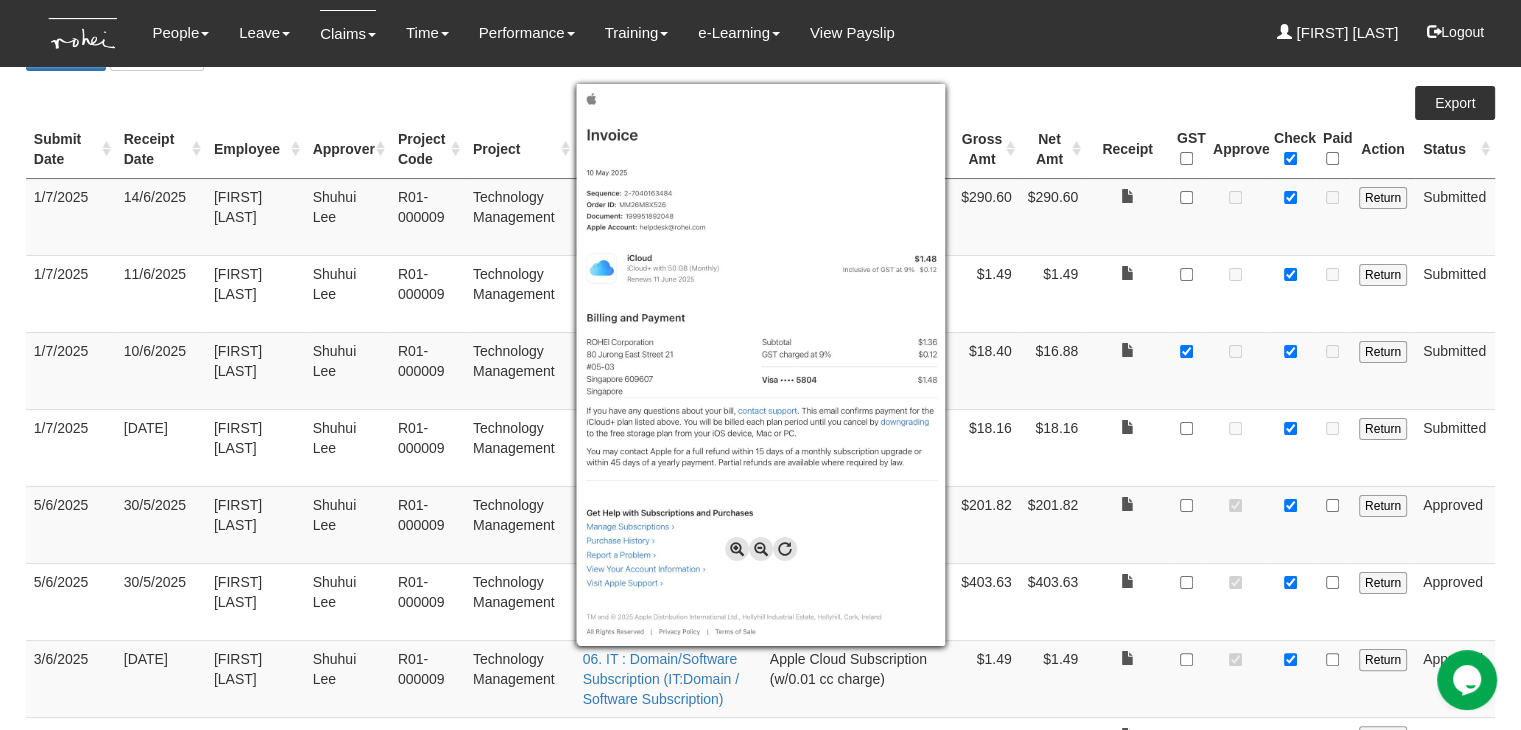 click at bounding box center (737, 549) 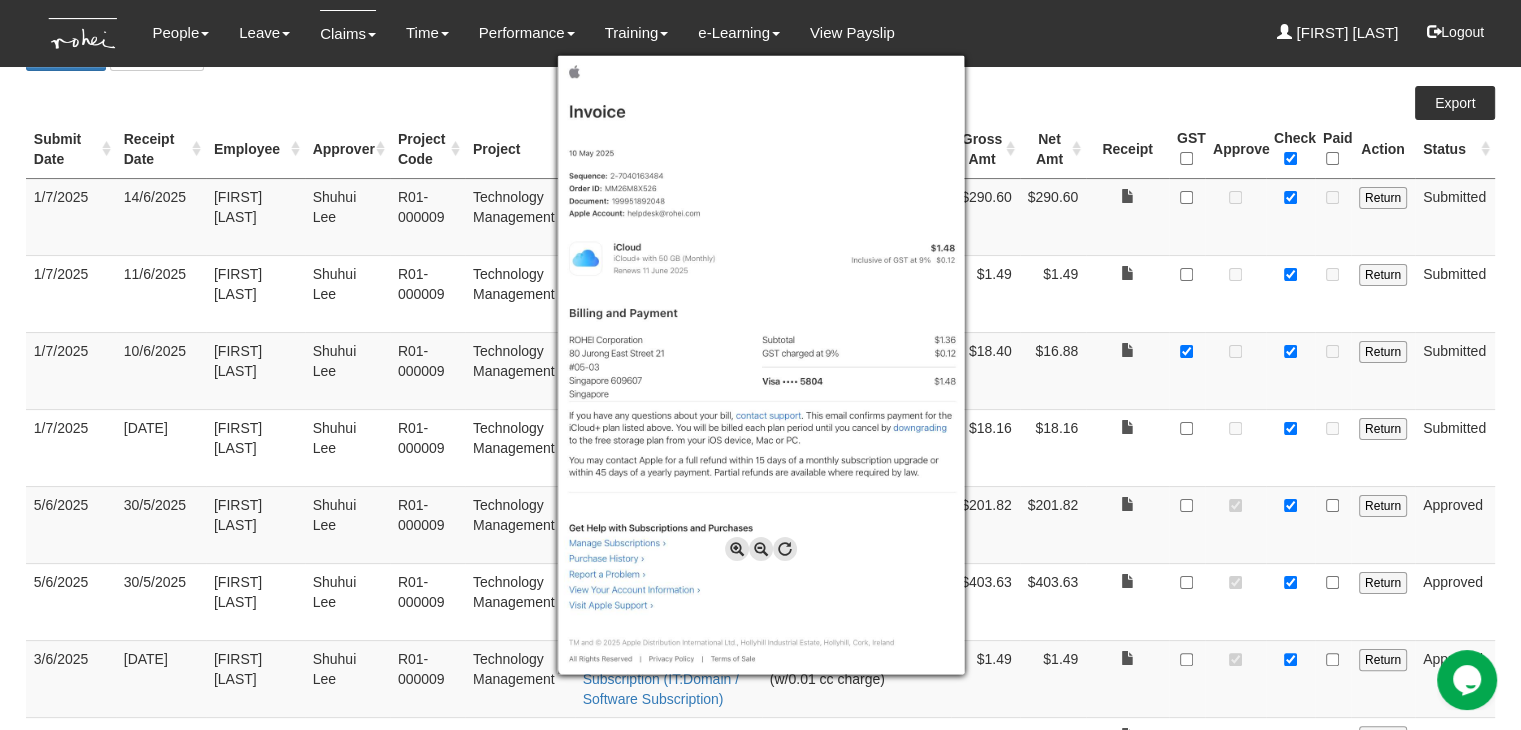 click at bounding box center [737, 549] 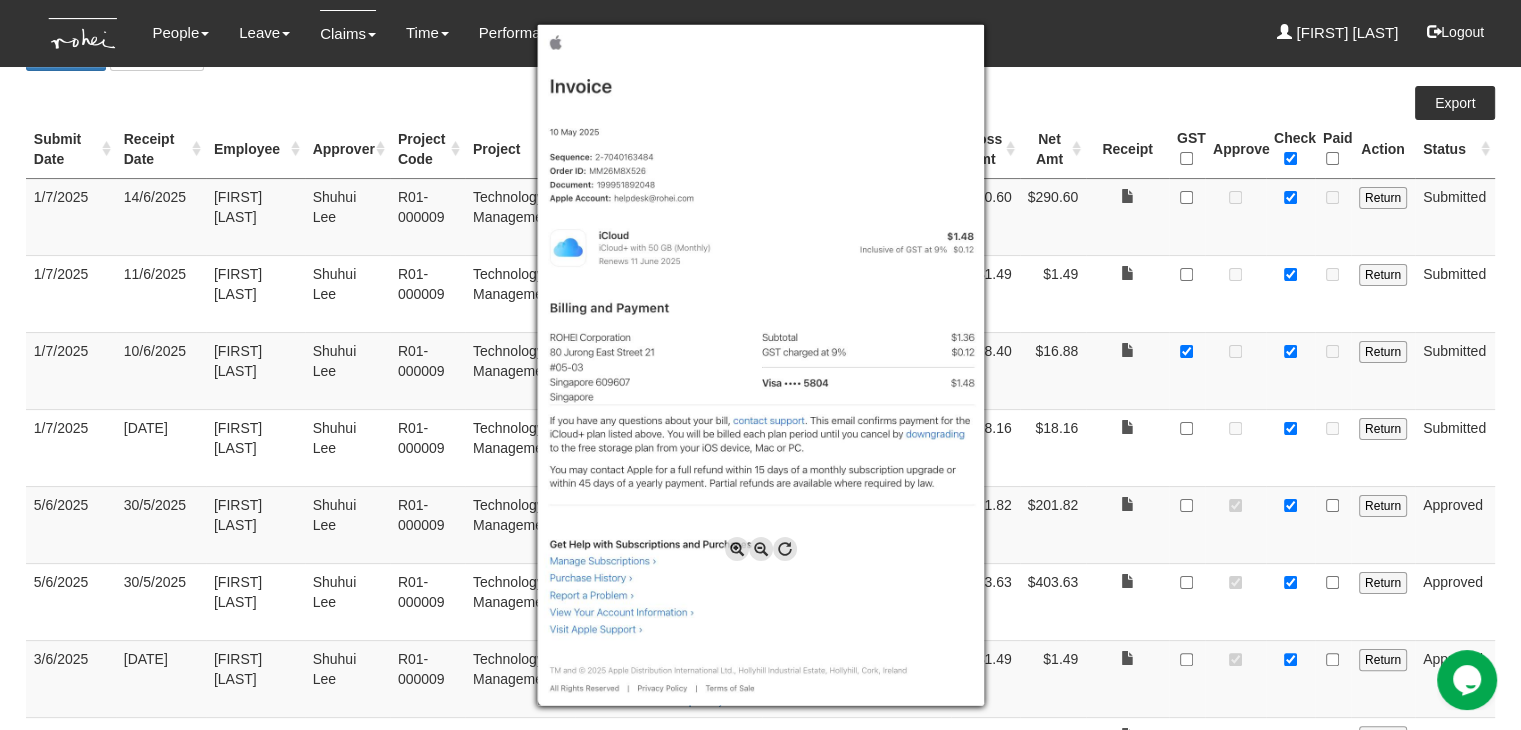 click at bounding box center (737, 549) 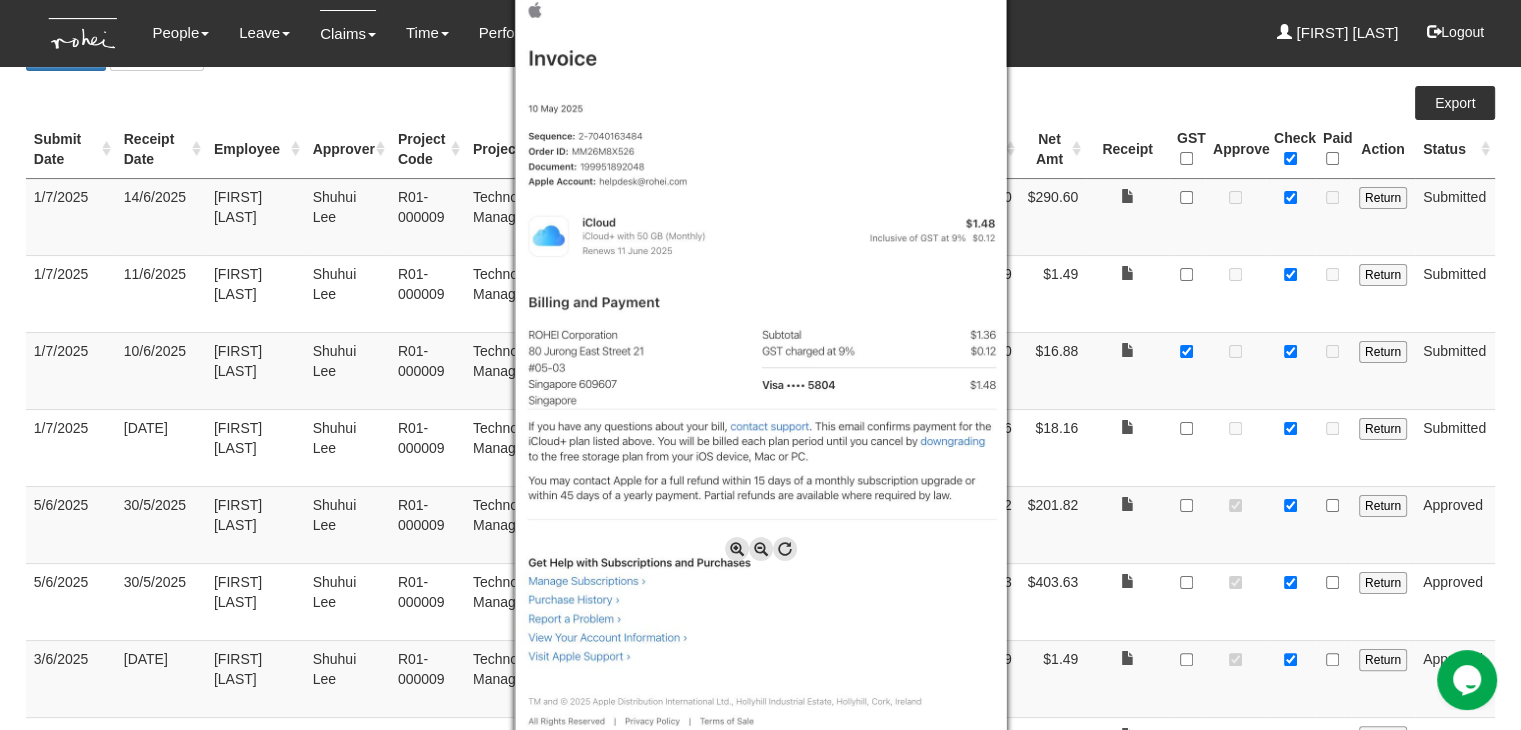 click at bounding box center [737, 549] 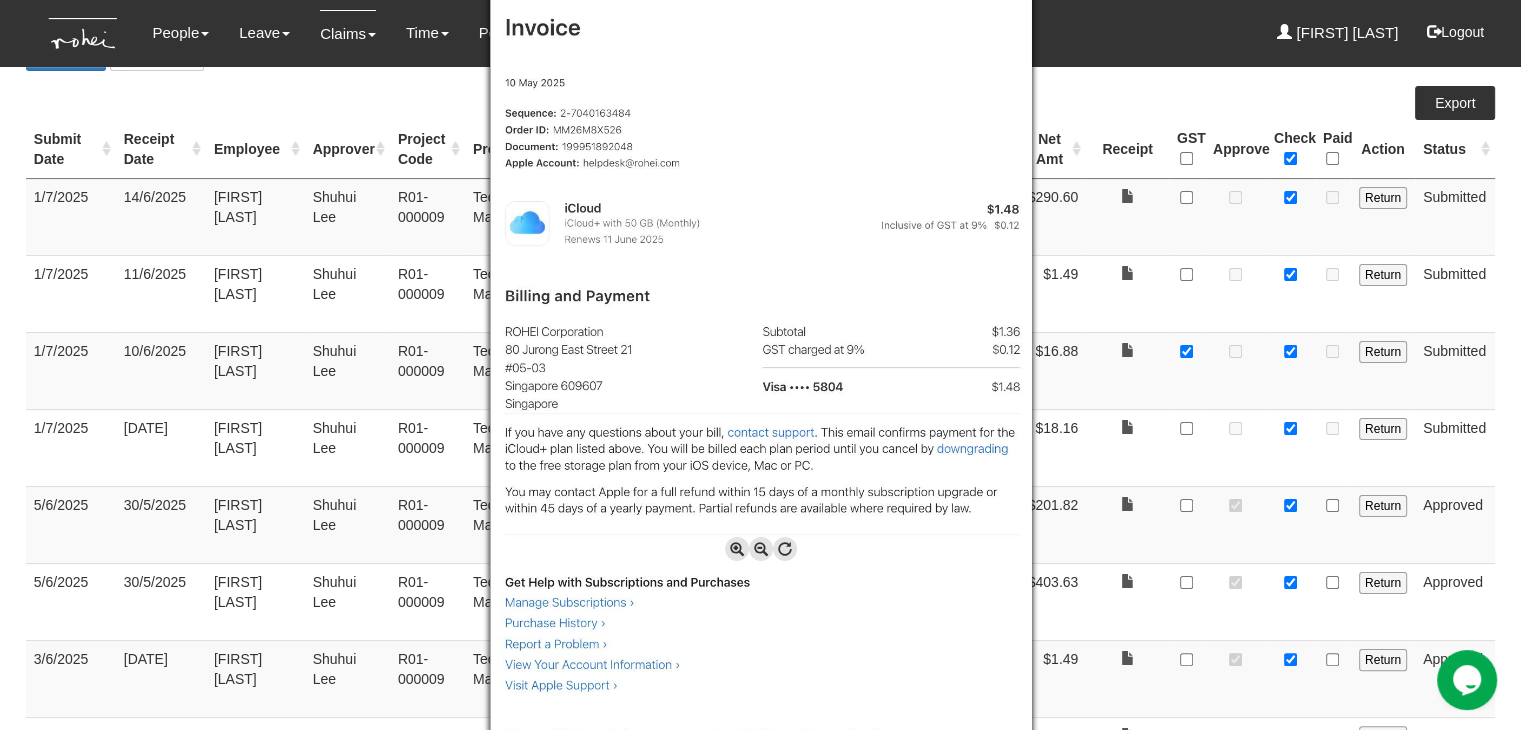 scroll, scrollTop: 48, scrollLeft: 0, axis: vertical 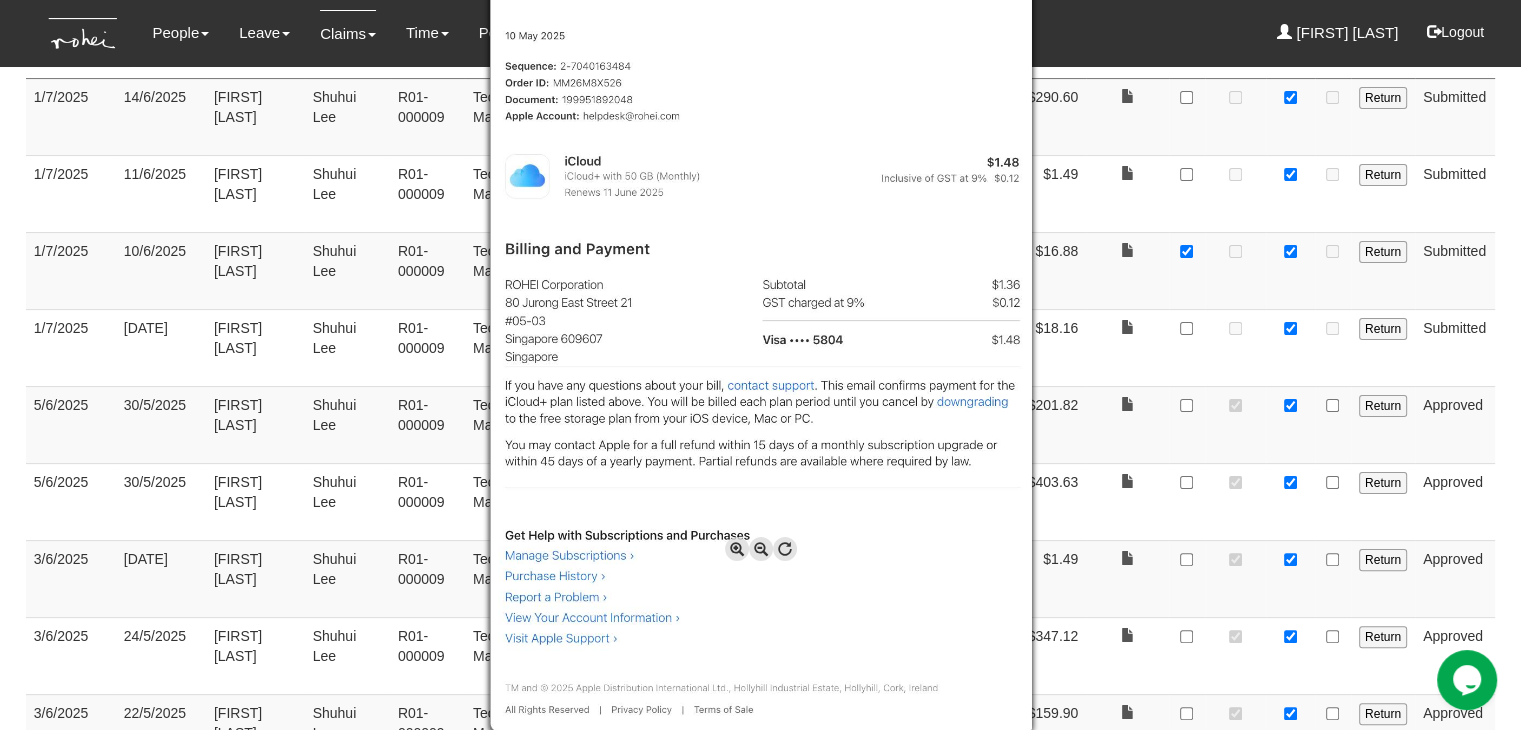 click at bounding box center (760, 365) 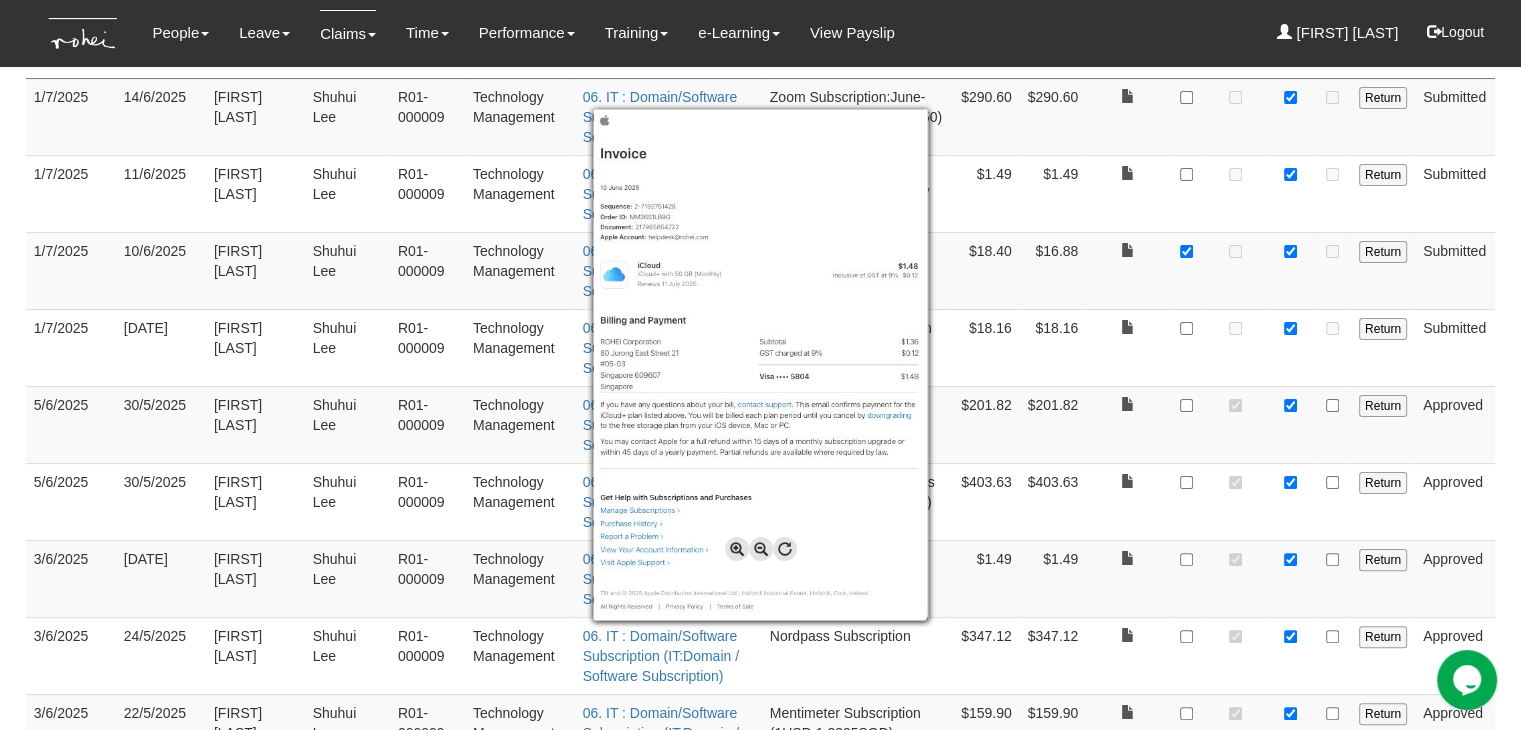 click at bounding box center [760, 365] 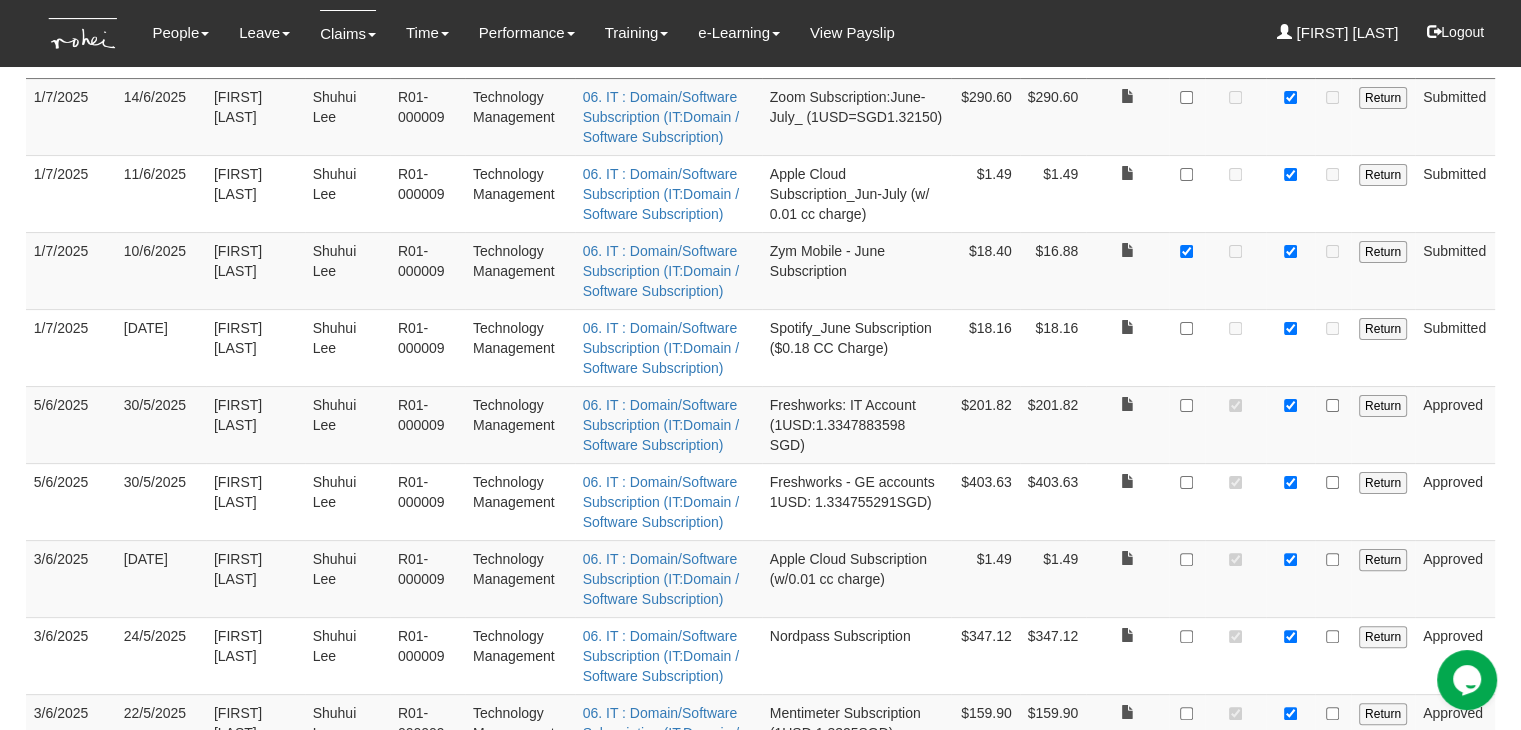 click at bounding box center [1127, 193] 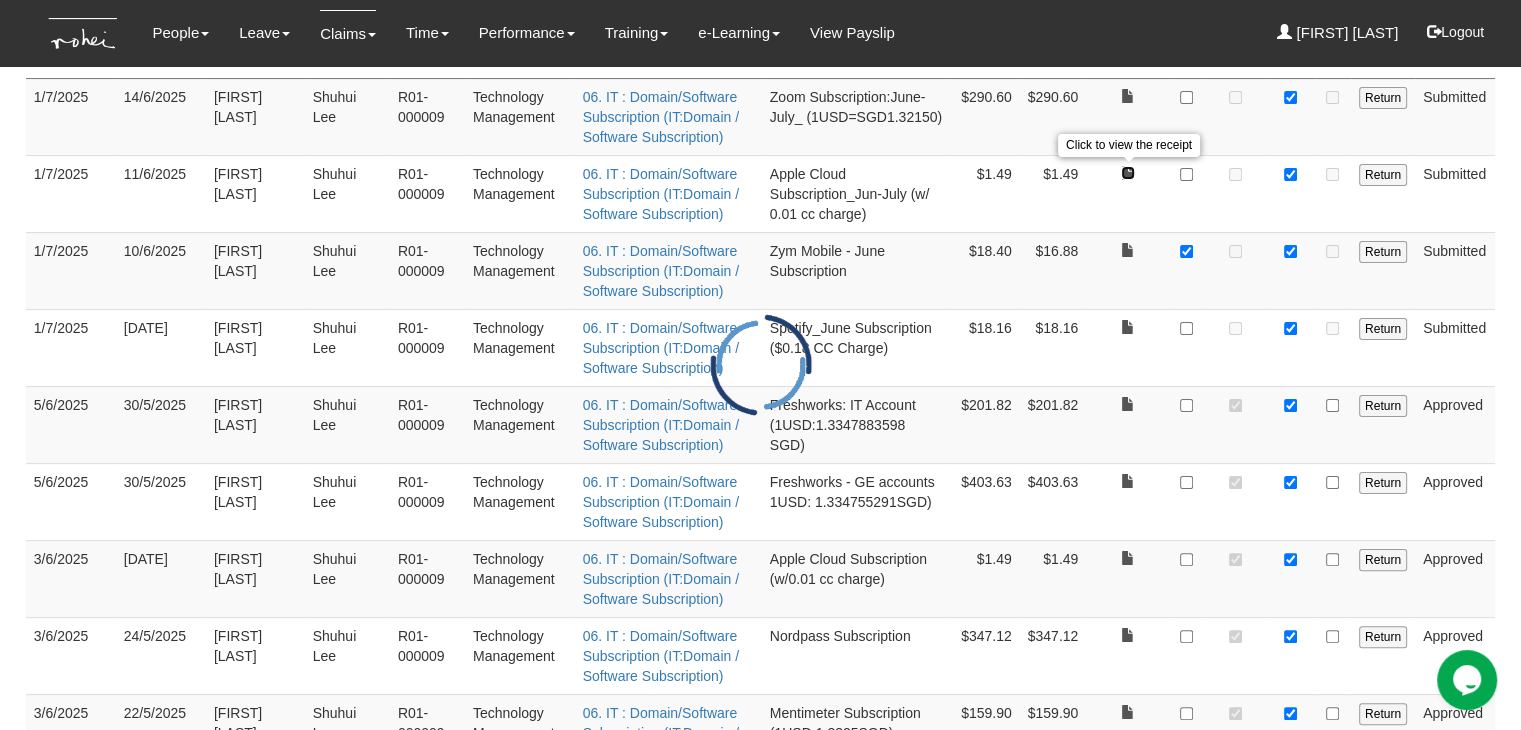 click at bounding box center (1128, 173) 